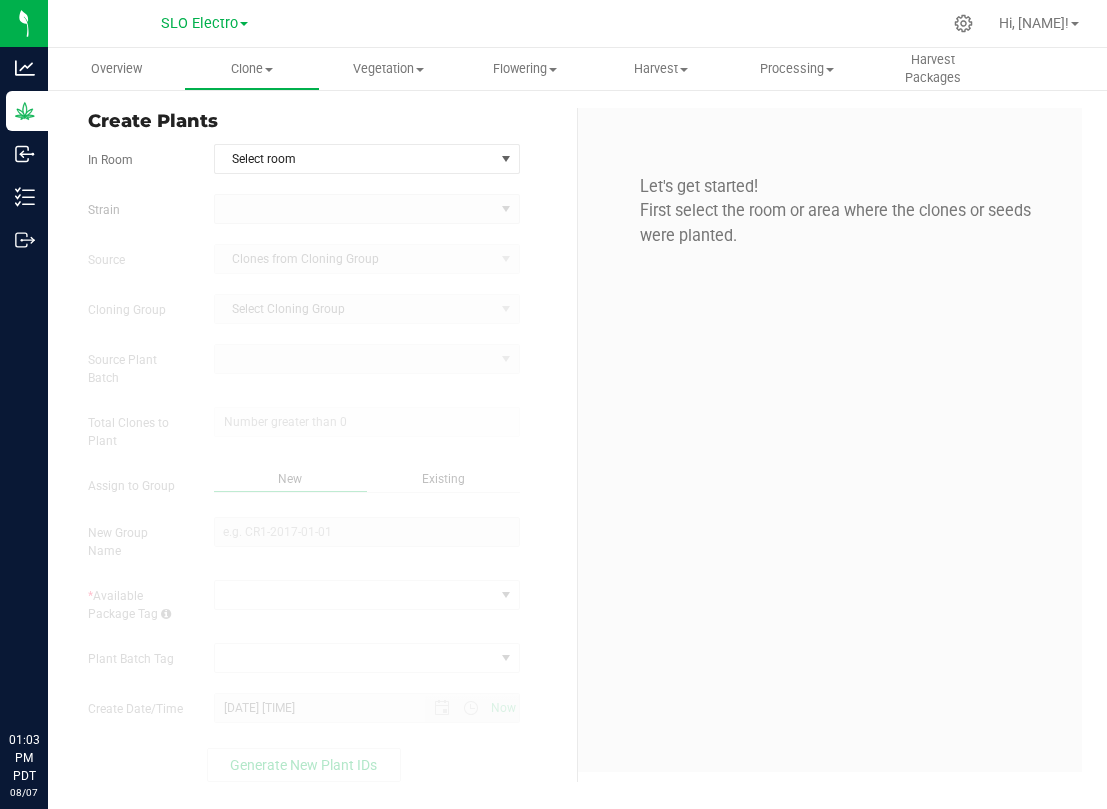 scroll, scrollTop: 0, scrollLeft: 0, axis: both 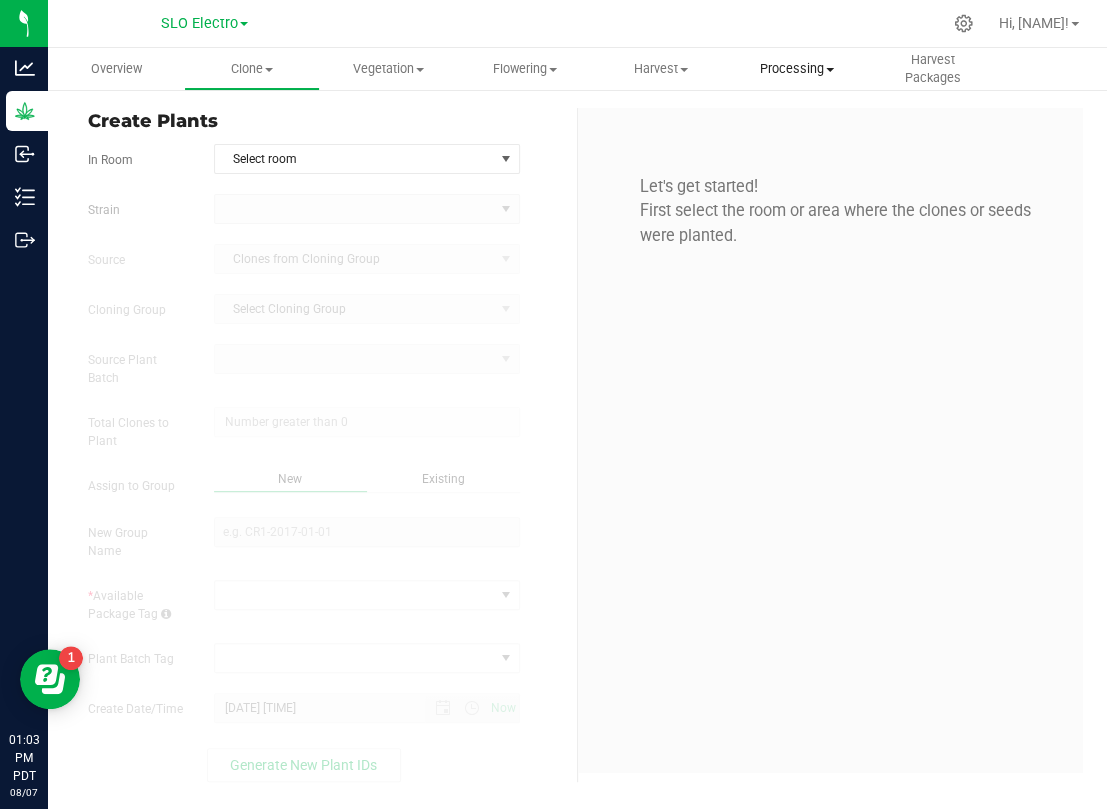 click on "Processing" at bounding box center (797, 69) 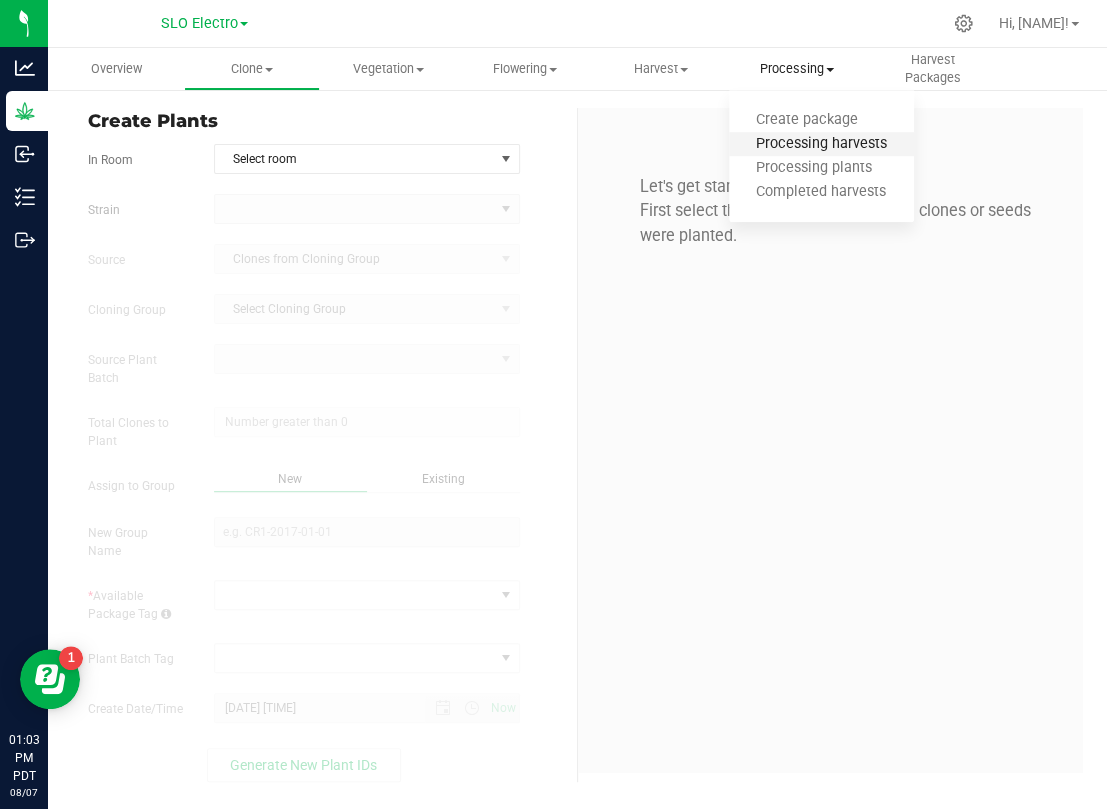 click on "Processing harvests" at bounding box center [821, 144] 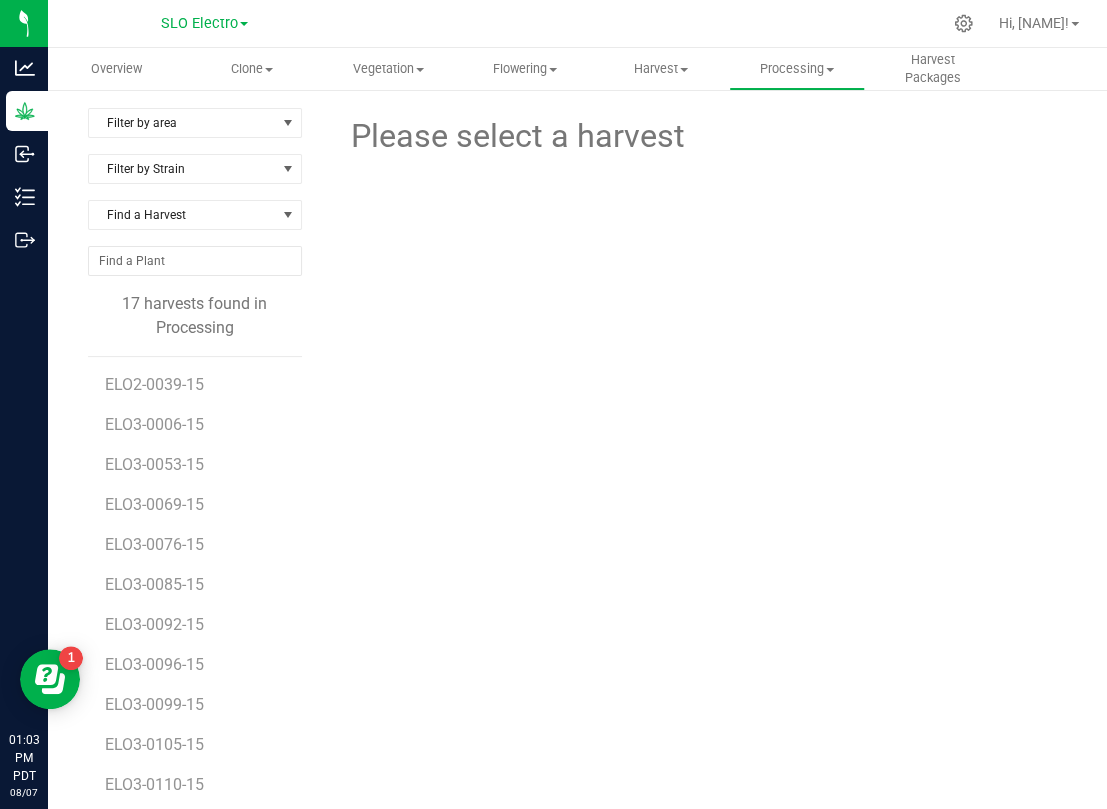scroll, scrollTop: 111, scrollLeft: 0, axis: vertical 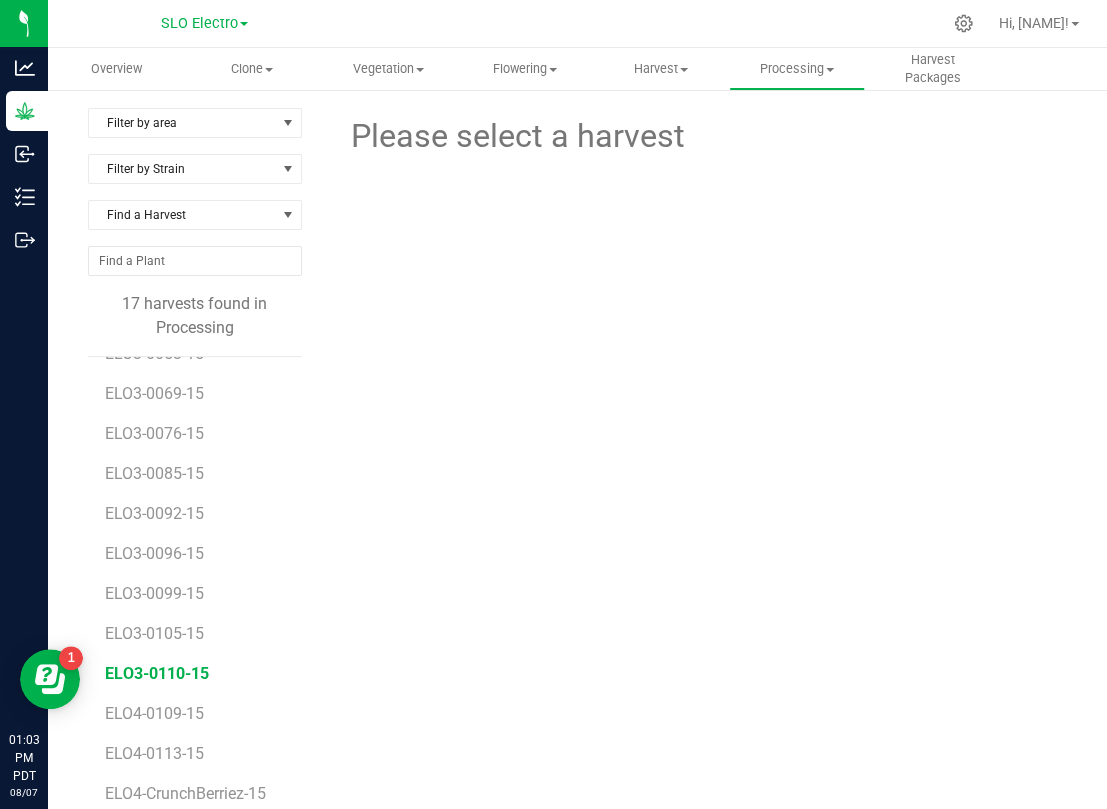 click on "ELO3-0110-15" at bounding box center [157, 673] 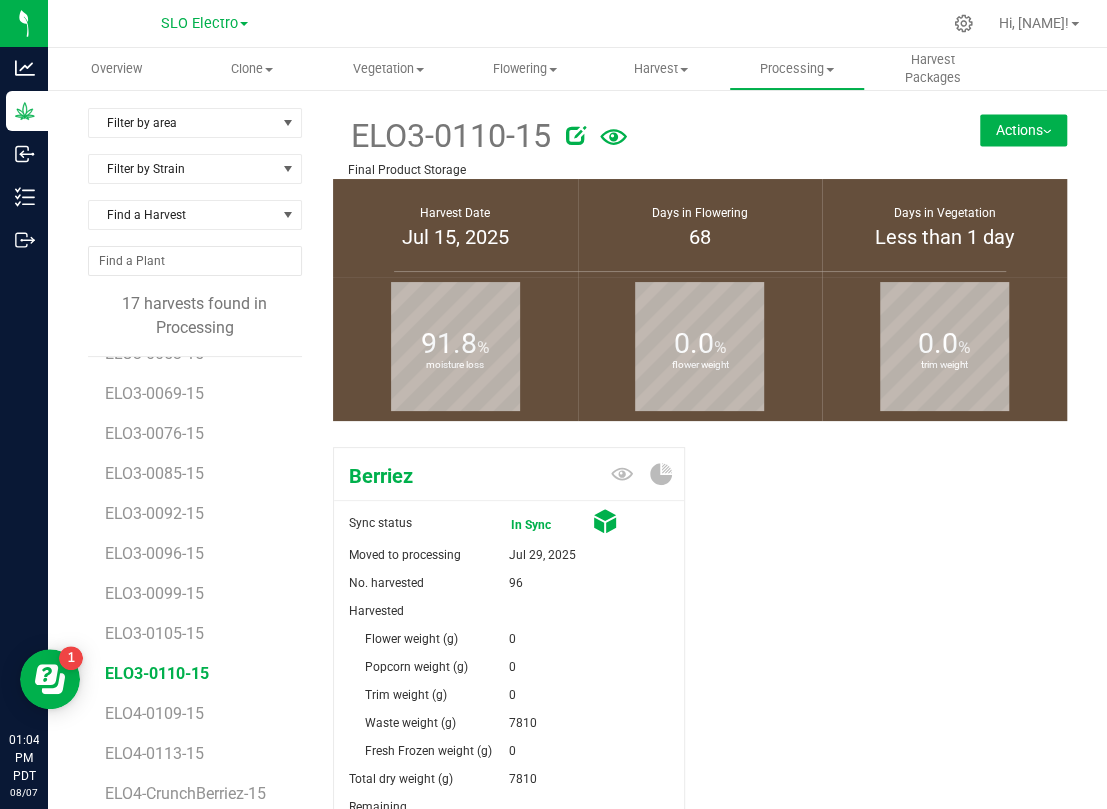 click on "Actions" at bounding box center (1023, 130) 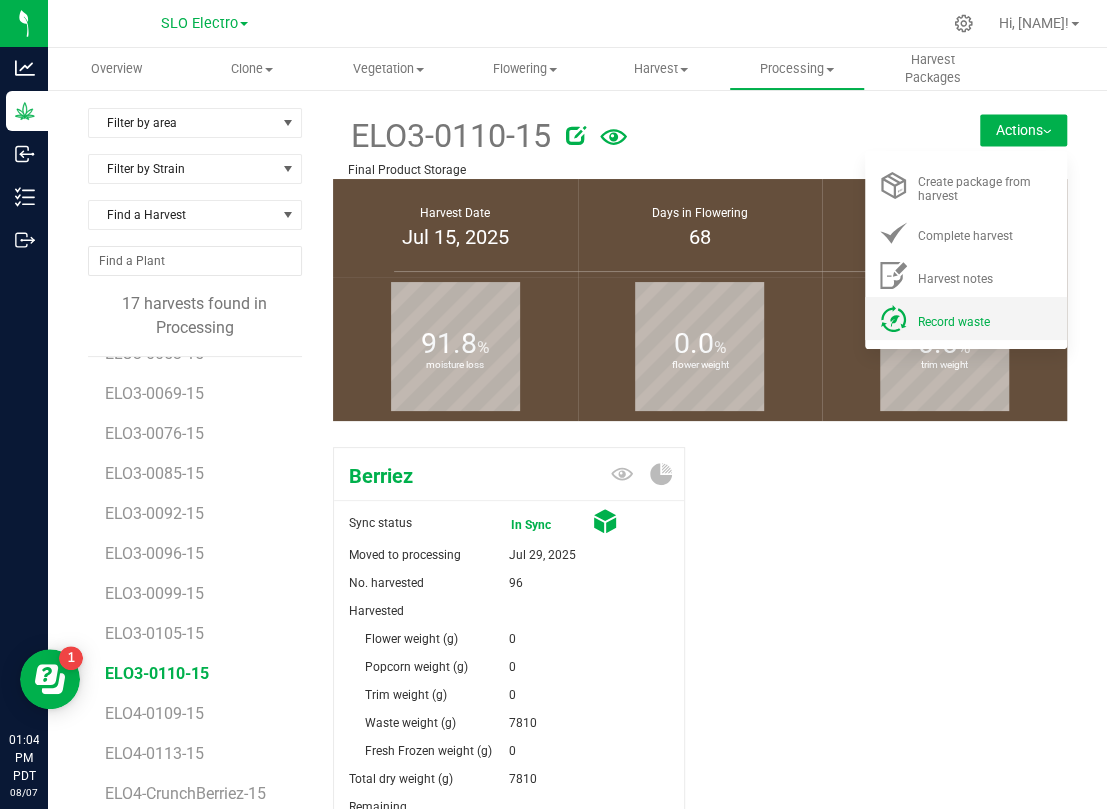 click on "Record waste" at bounding box center (954, 322) 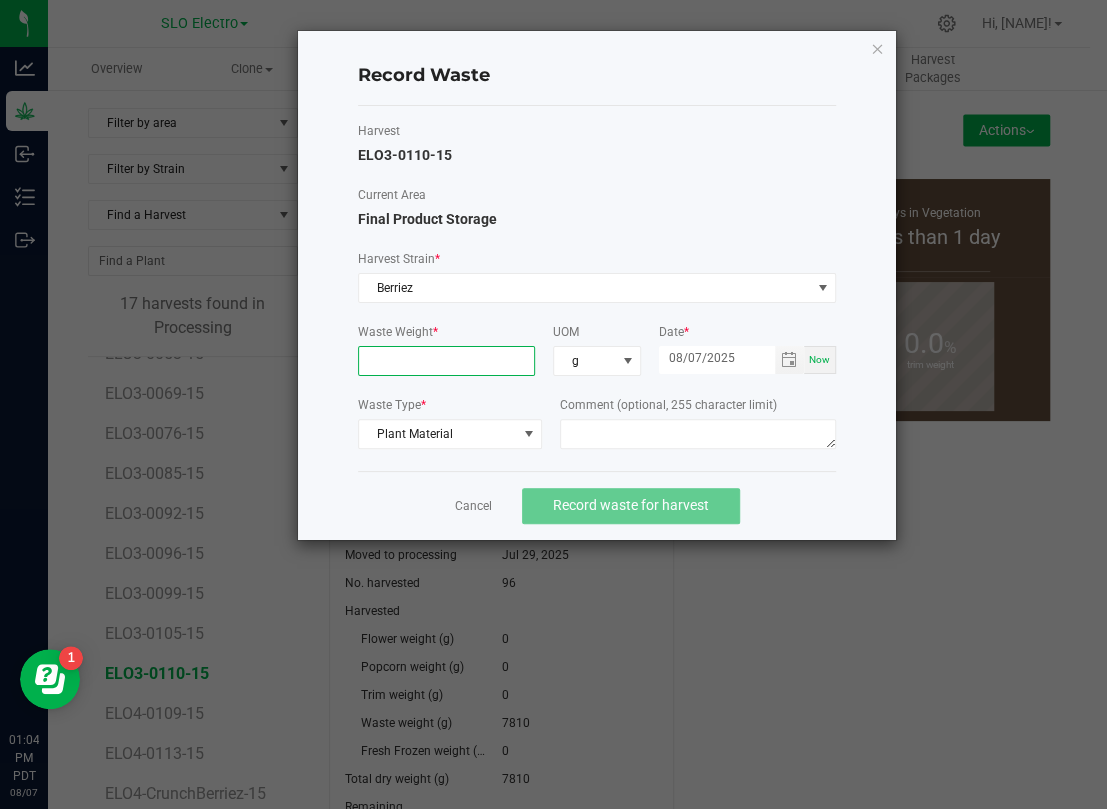 click at bounding box center [446, 361] 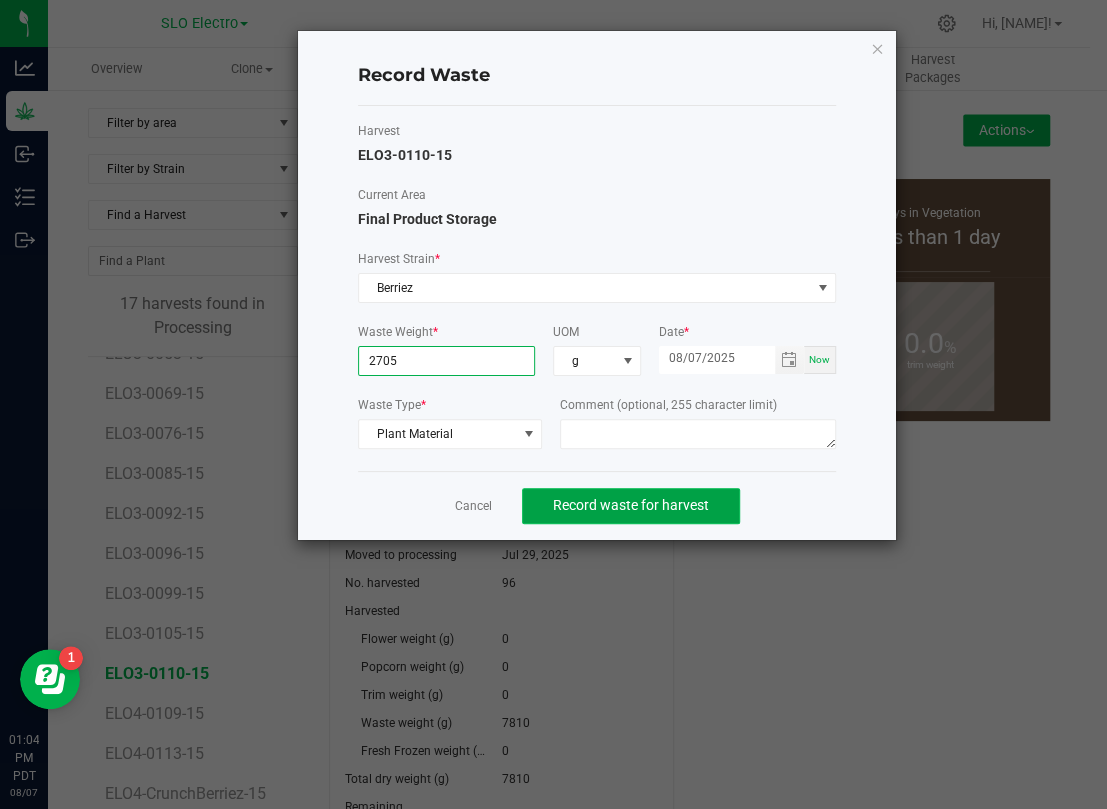 type on "[NUMBER] g" 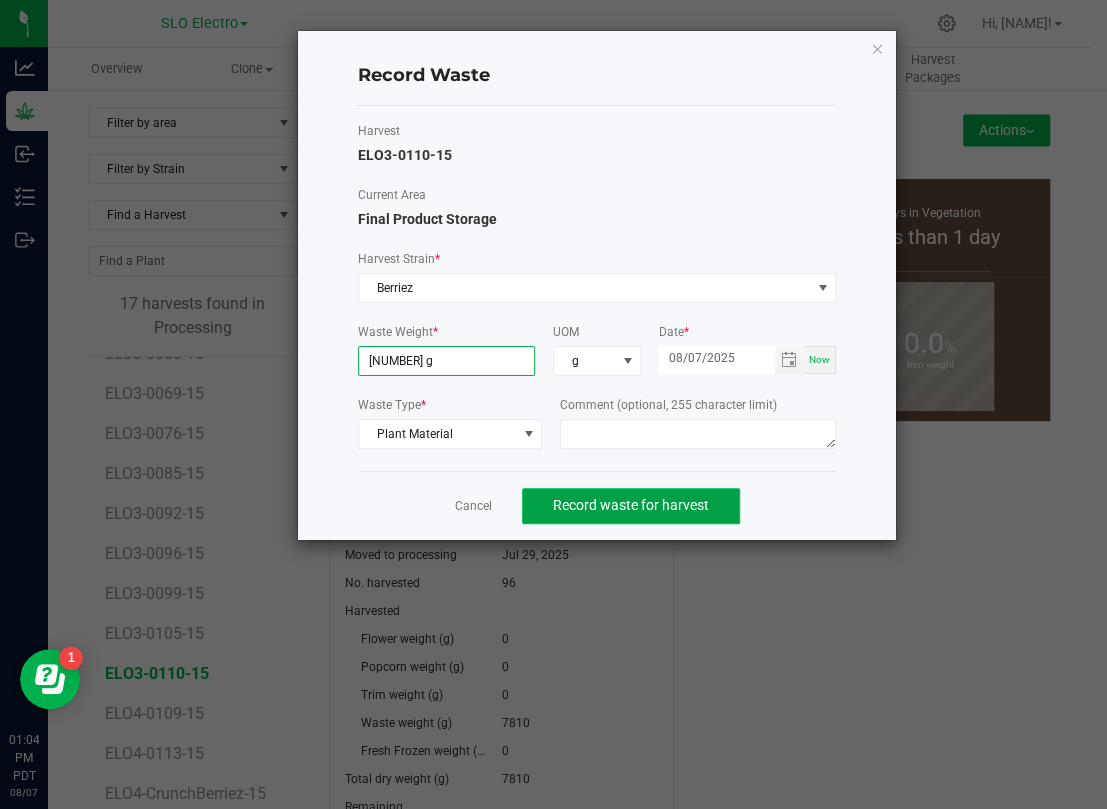 click on "Record waste for harvest" 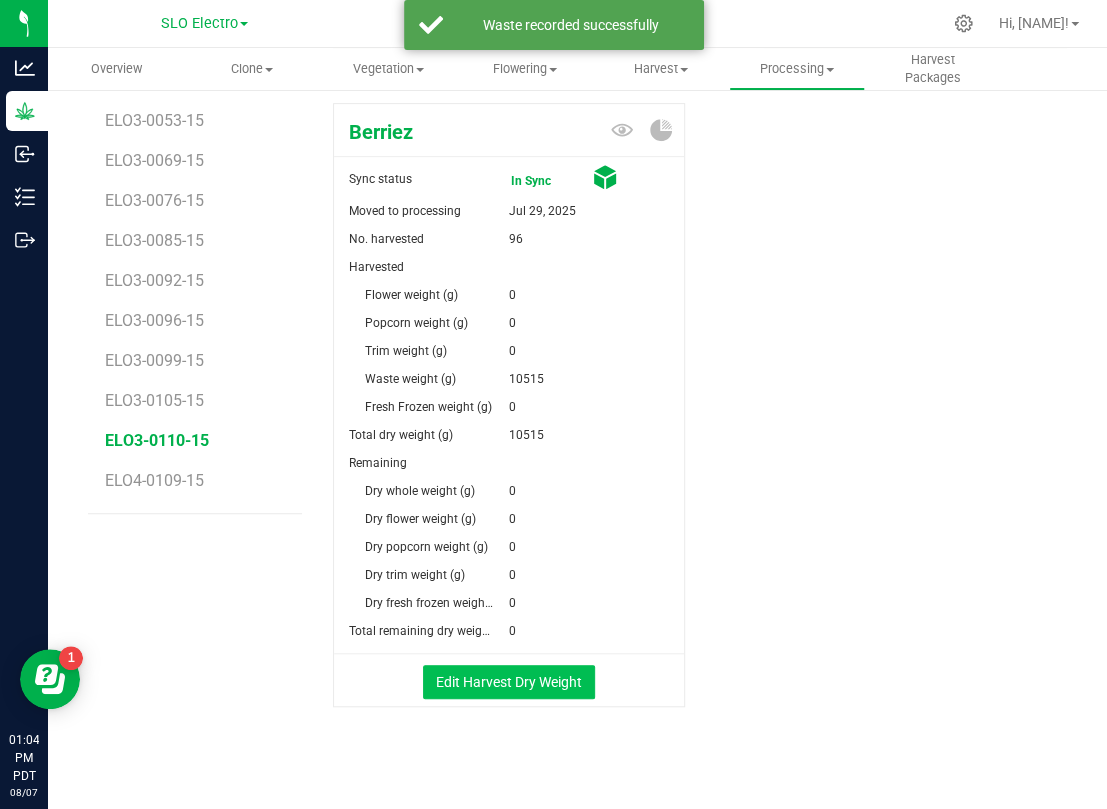 scroll, scrollTop: 355, scrollLeft: 0, axis: vertical 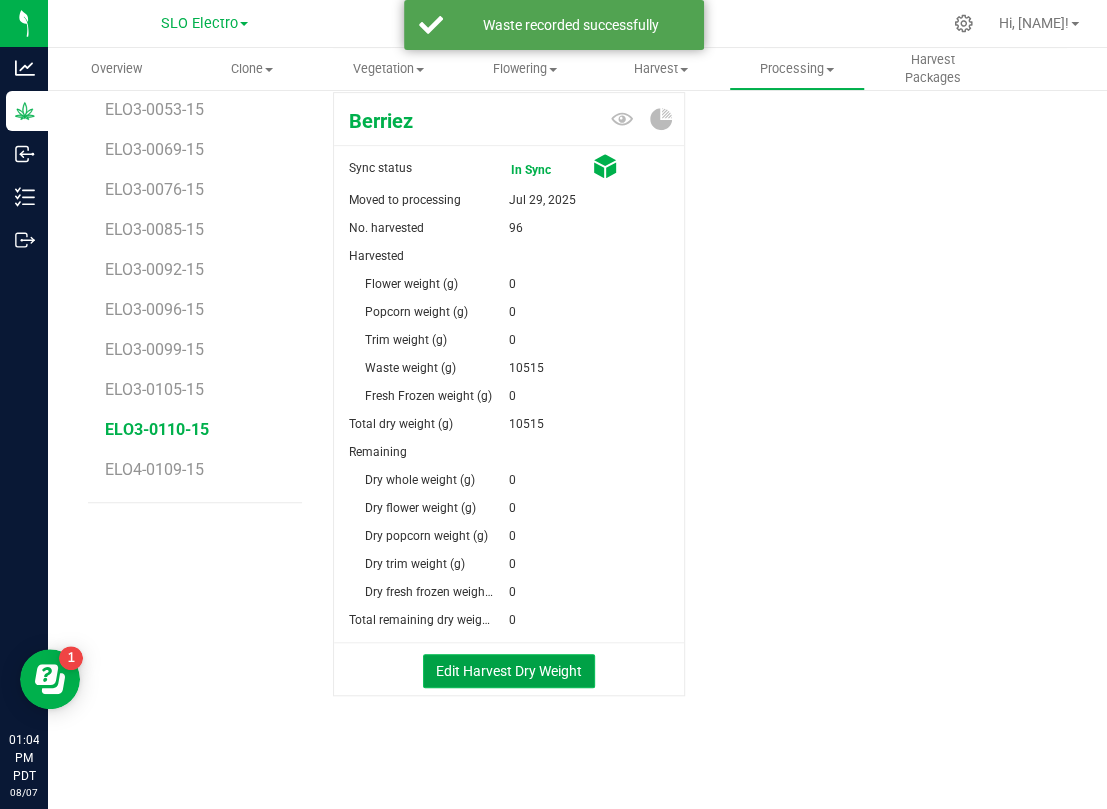 click on "Edit Harvest Dry Weight" at bounding box center [509, 671] 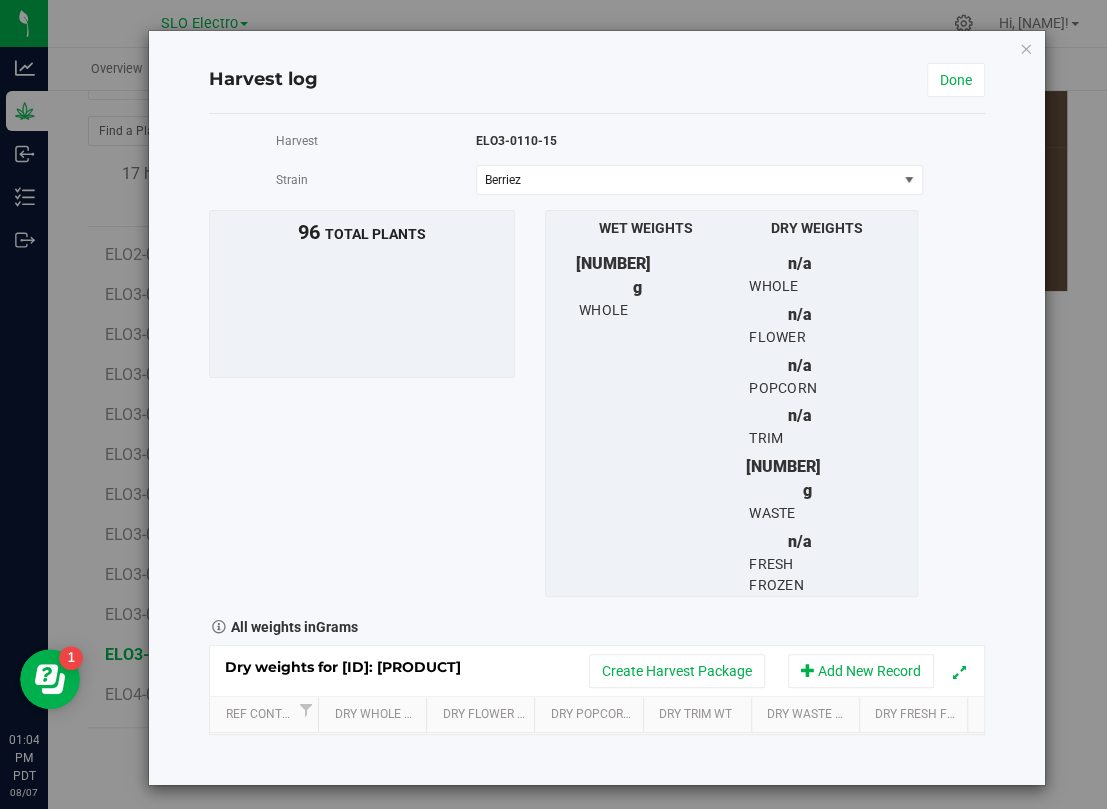 scroll, scrollTop: 355, scrollLeft: 0, axis: vertical 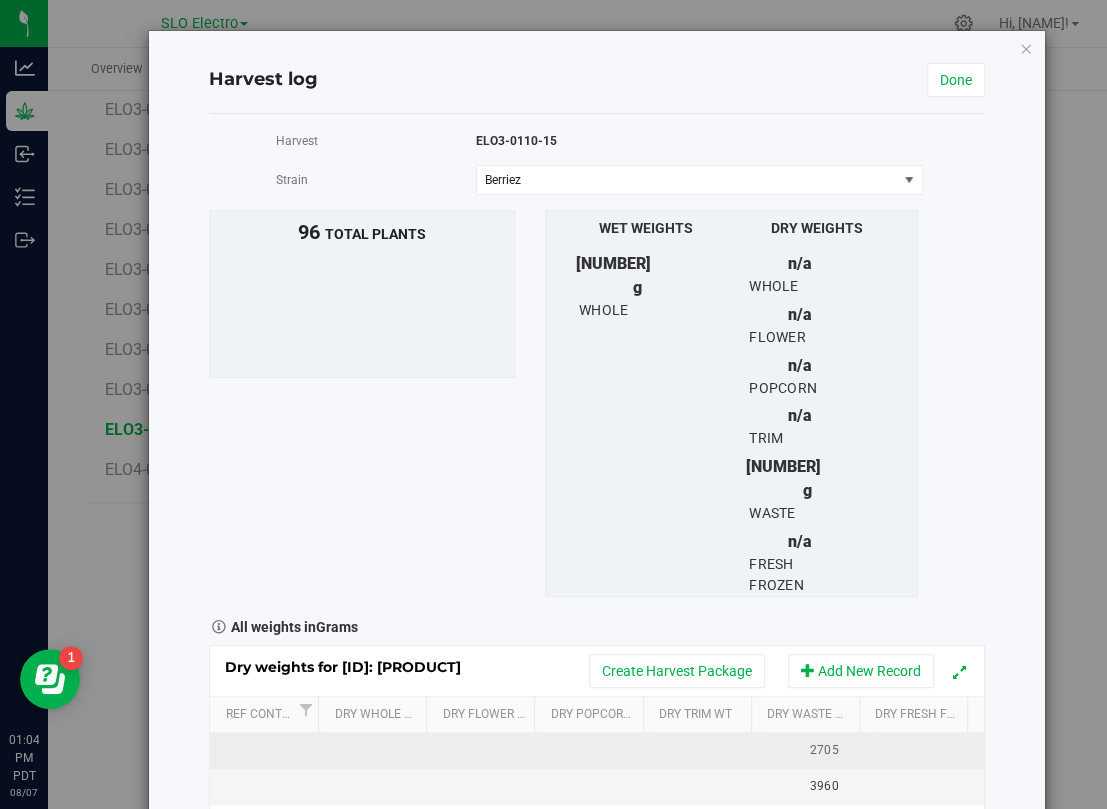 click at bounding box center [486, 751] 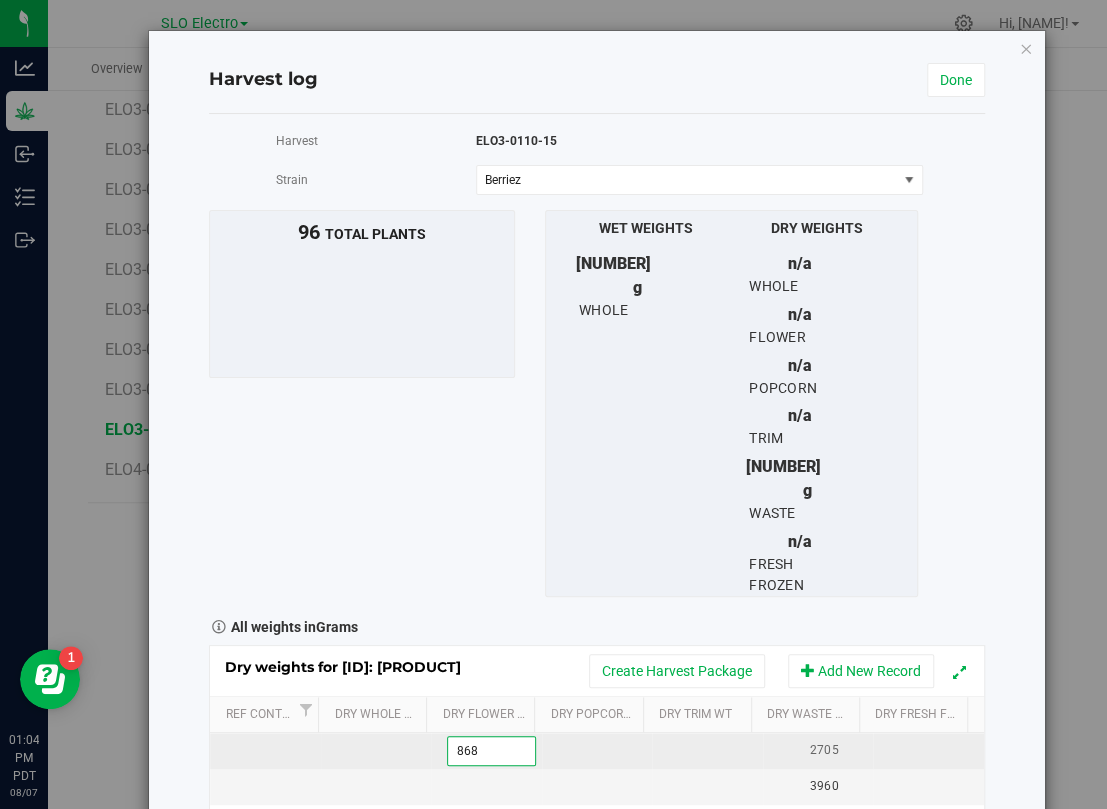 type on "[NUMBER]" 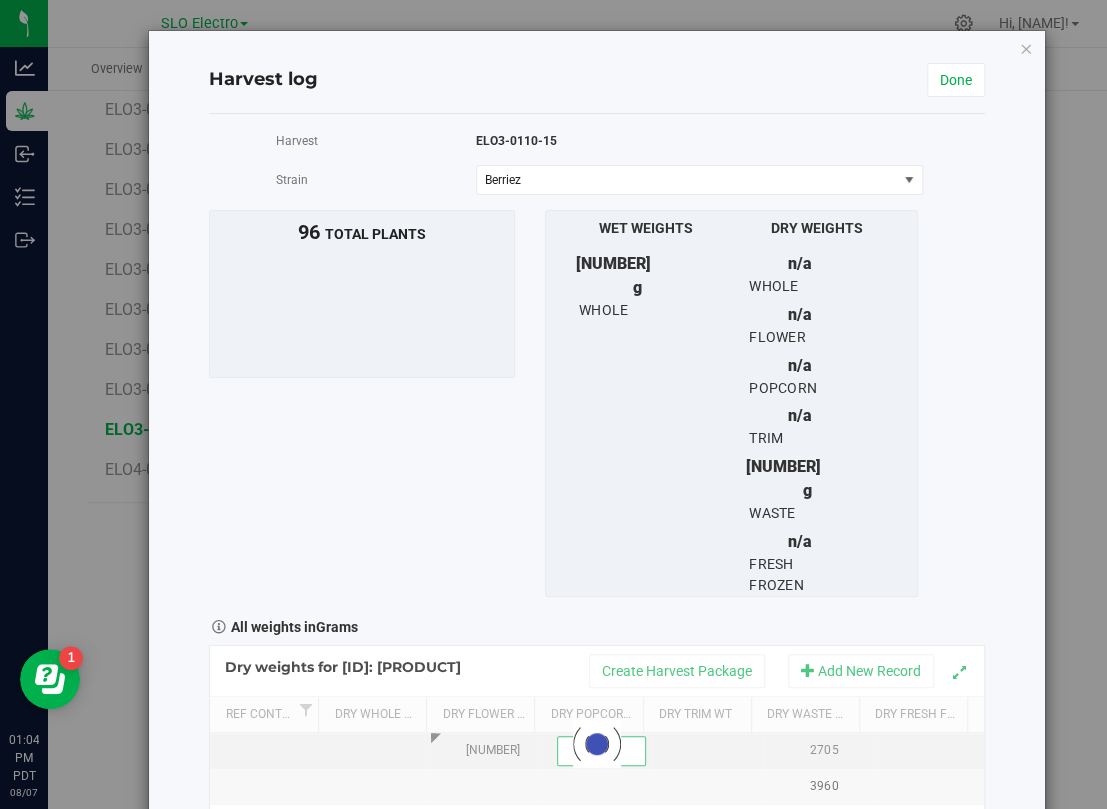 scroll, scrollTop: 0, scrollLeft: 0, axis: both 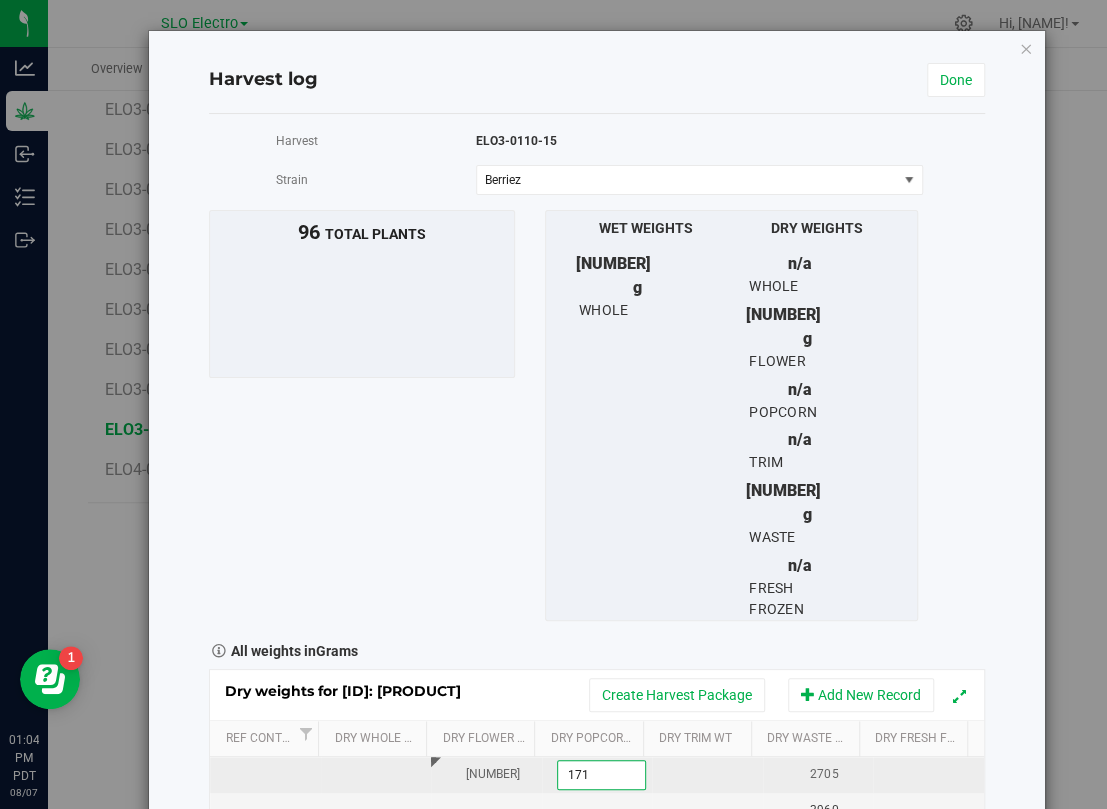 type on "1713" 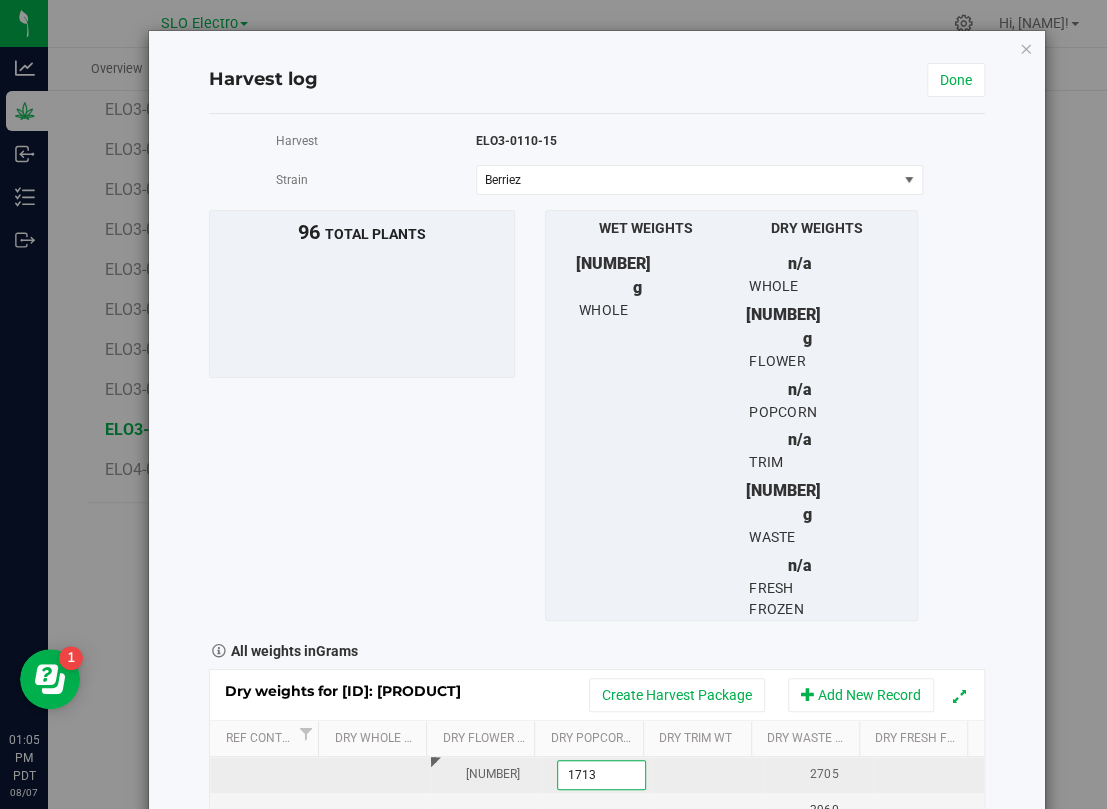 scroll, scrollTop: 0, scrollLeft: 0, axis: both 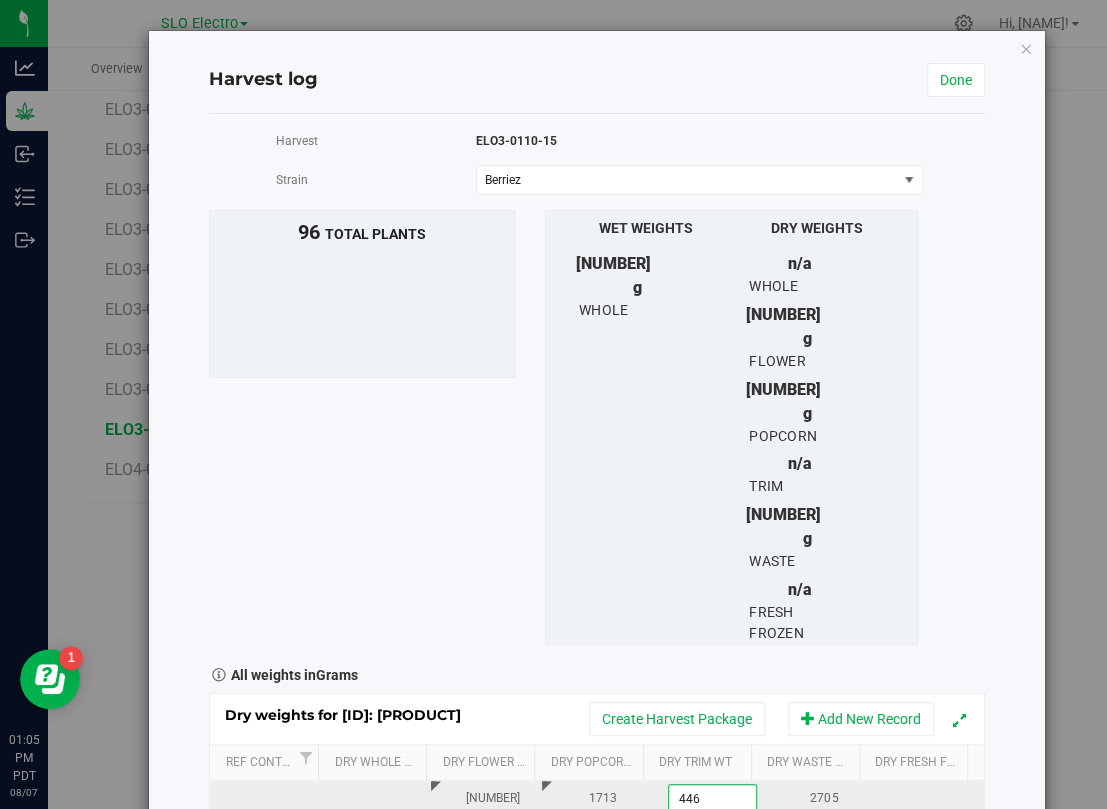 type on "4466" 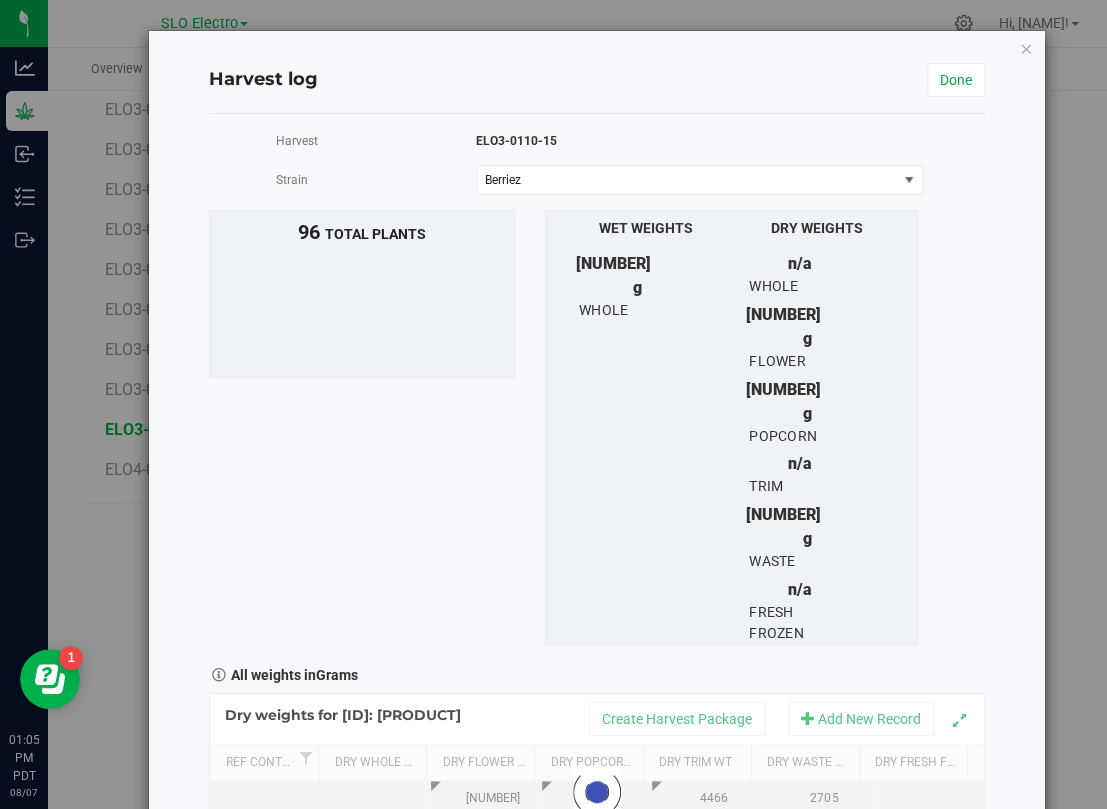 scroll, scrollTop: 0, scrollLeft: 0, axis: both 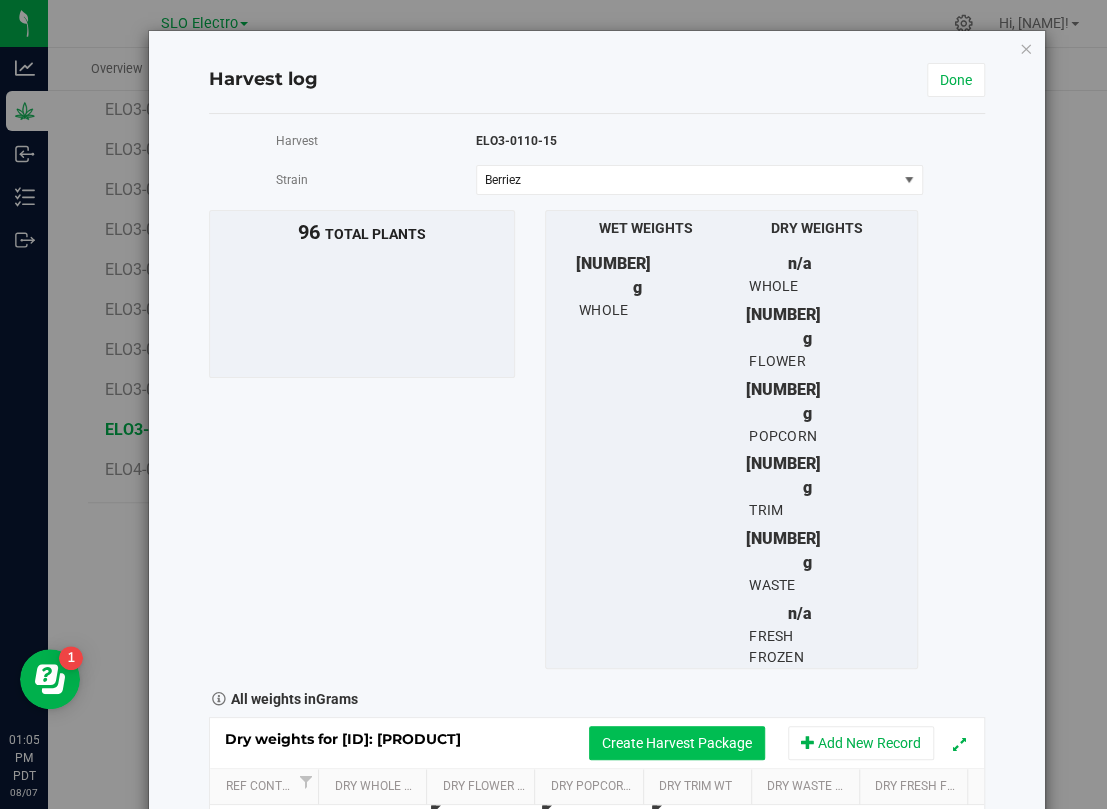 click on "Create Harvest Package" at bounding box center [677, 743] 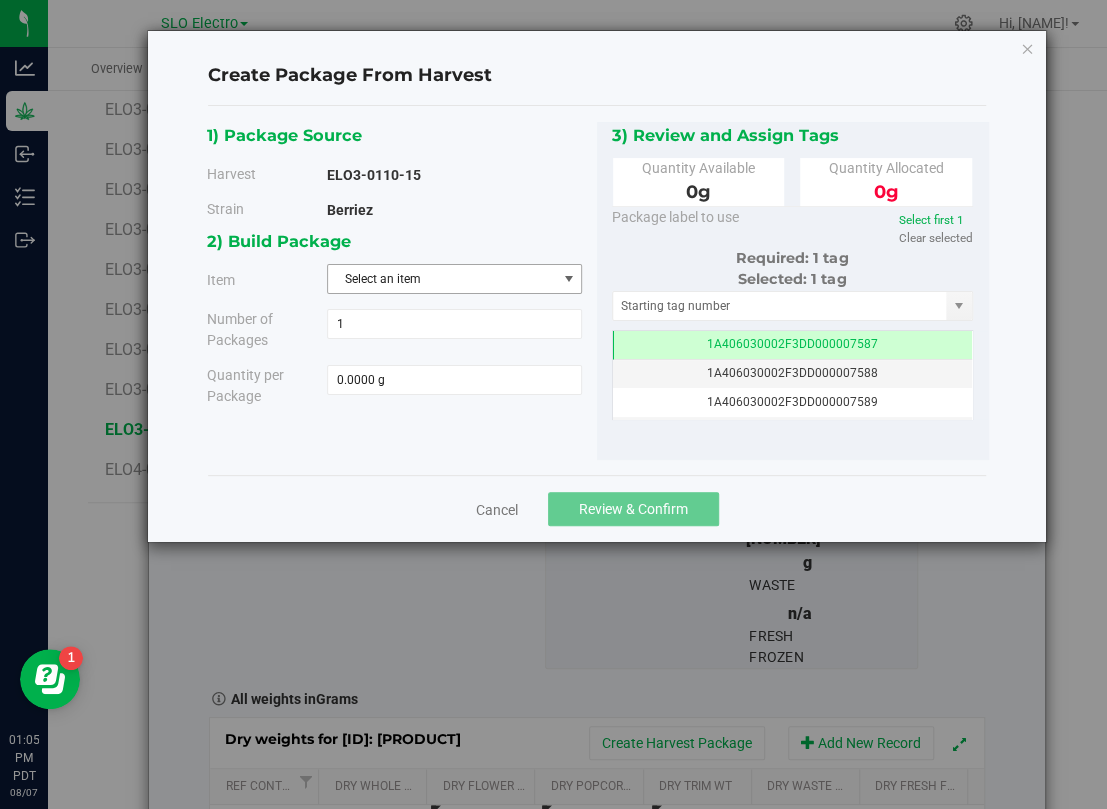 click on "Select an item" at bounding box center [442, 279] 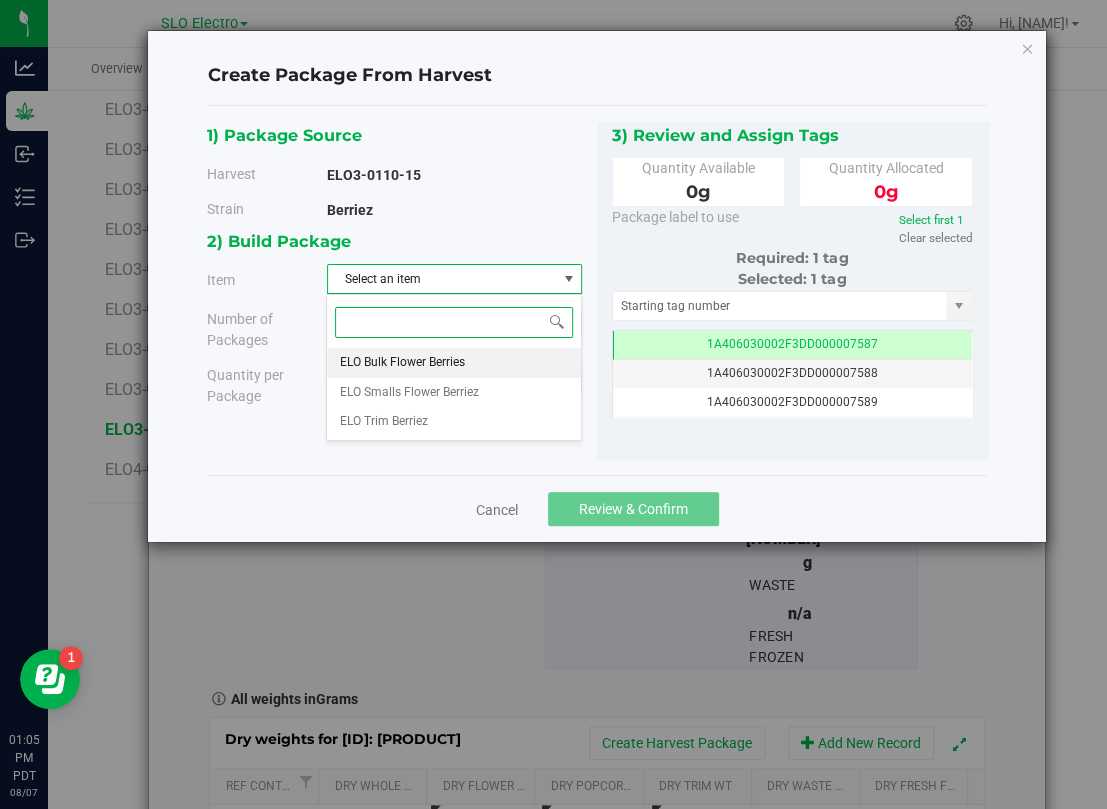 click on "ELO Bulk Flower Berries" at bounding box center (401, 363) 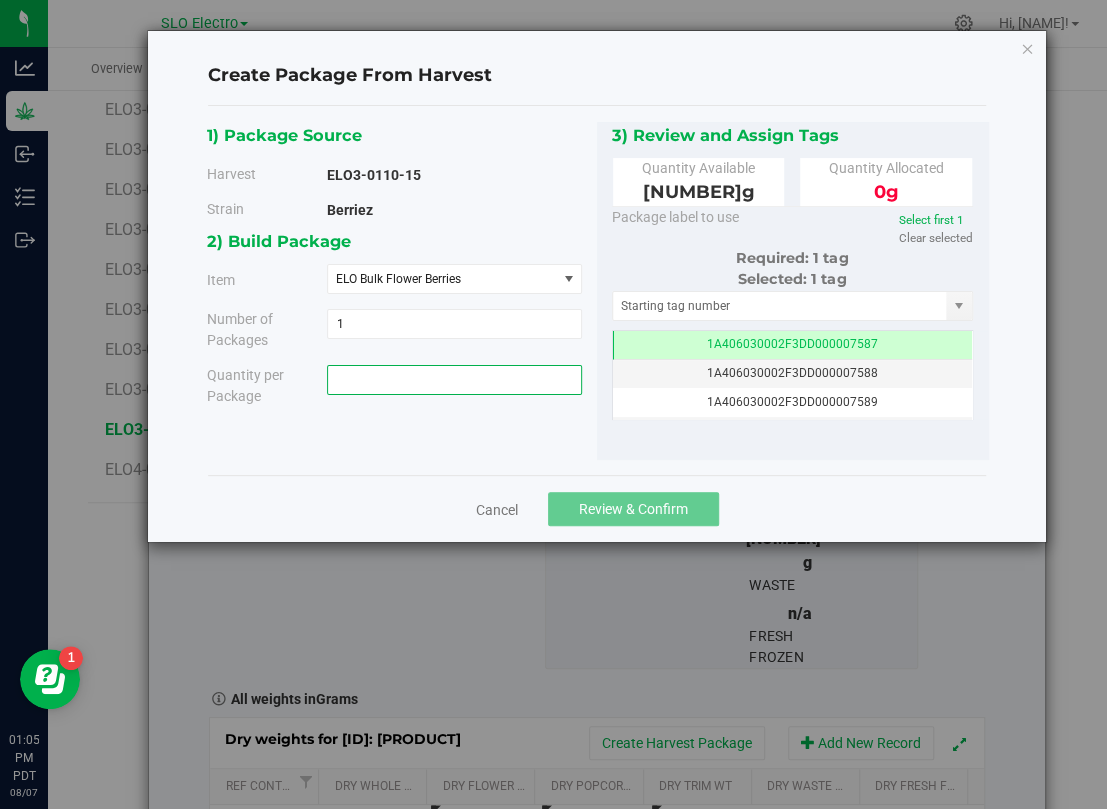 click at bounding box center (454, 380) 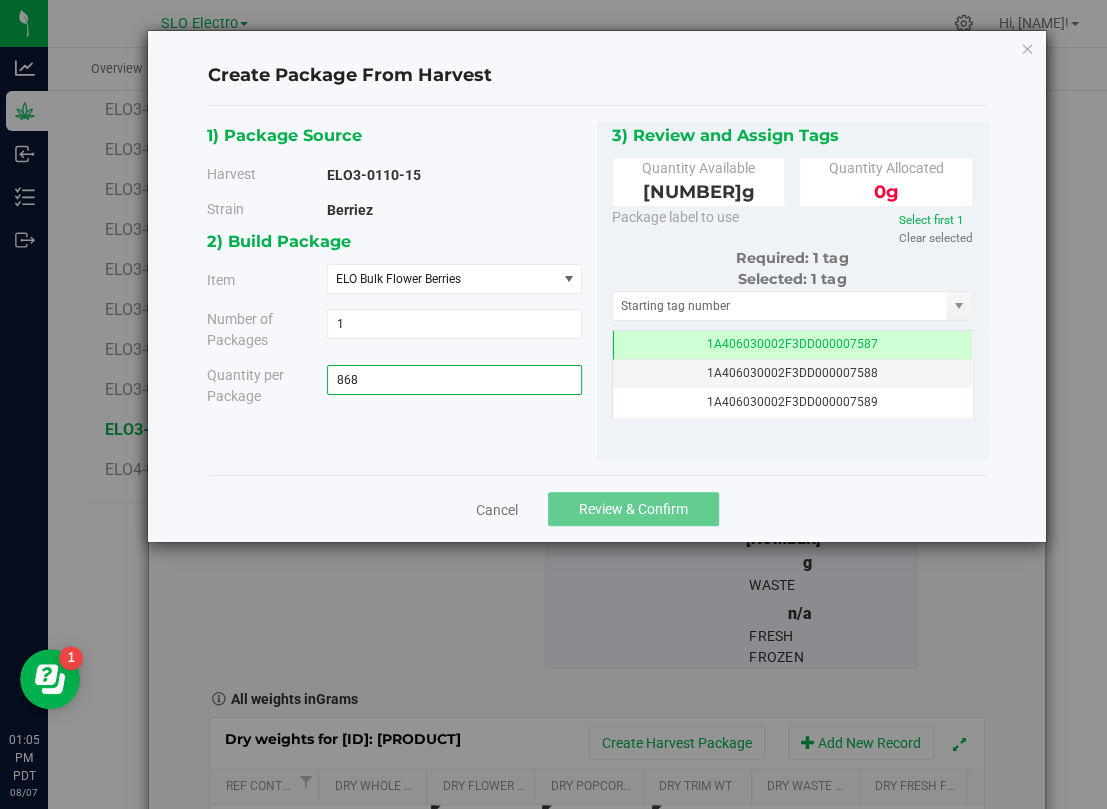type on "[NUMBER]" 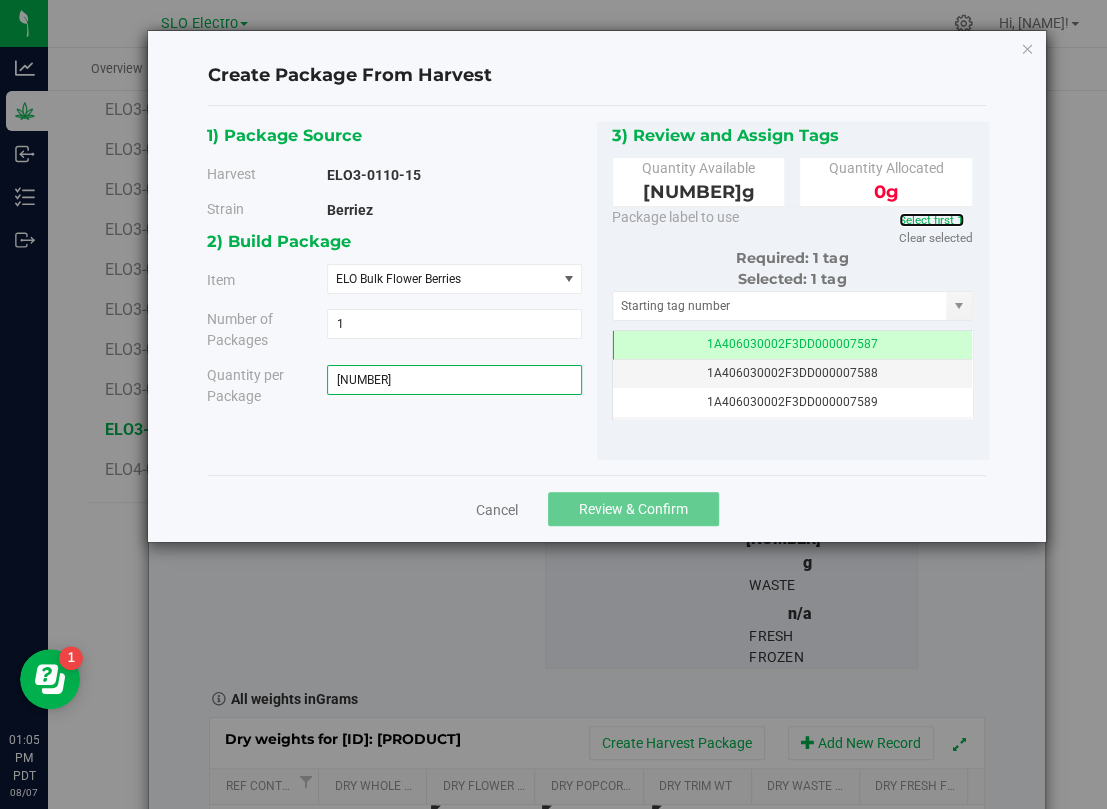 type on "[NUMBER] g" 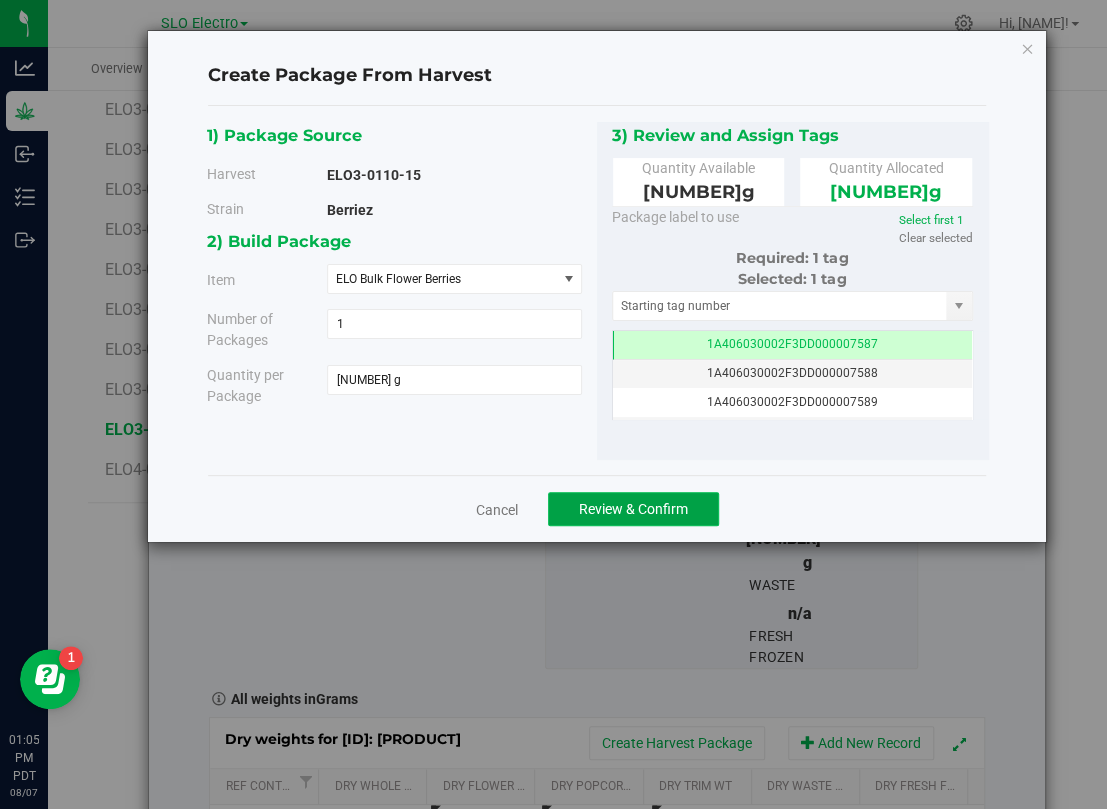 click on "Review & Confirm" 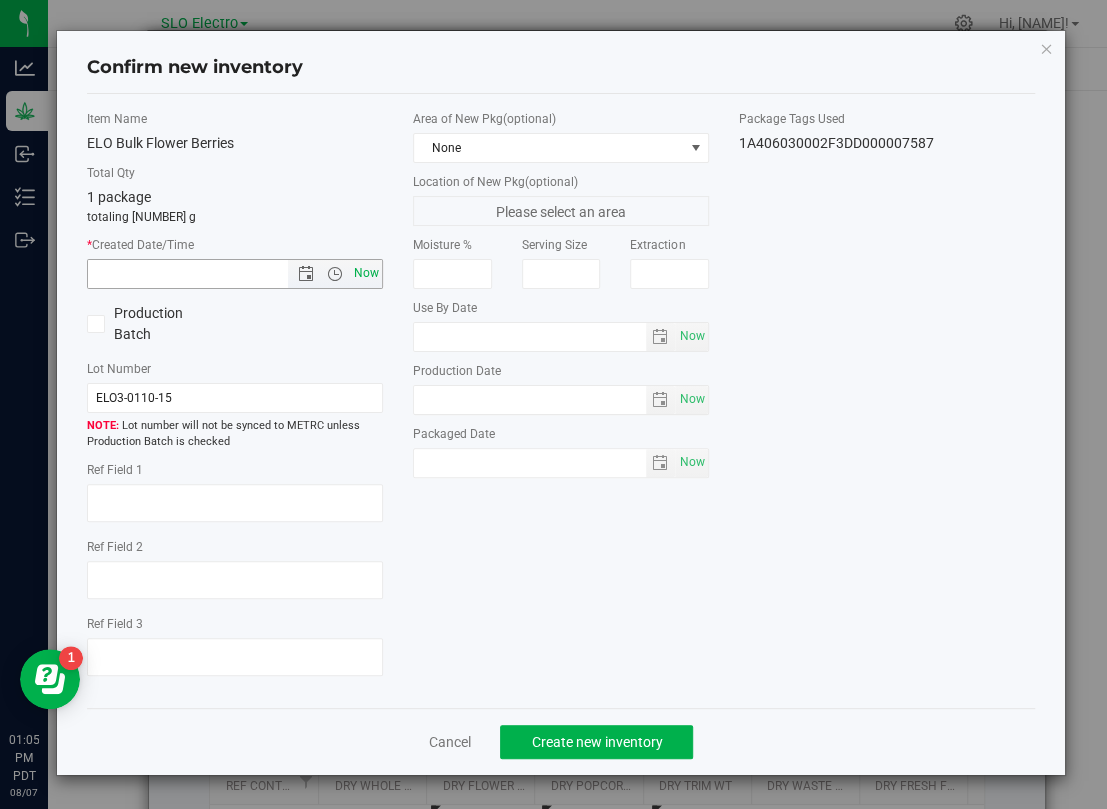 click on "Now" at bounding box center [367, 273] 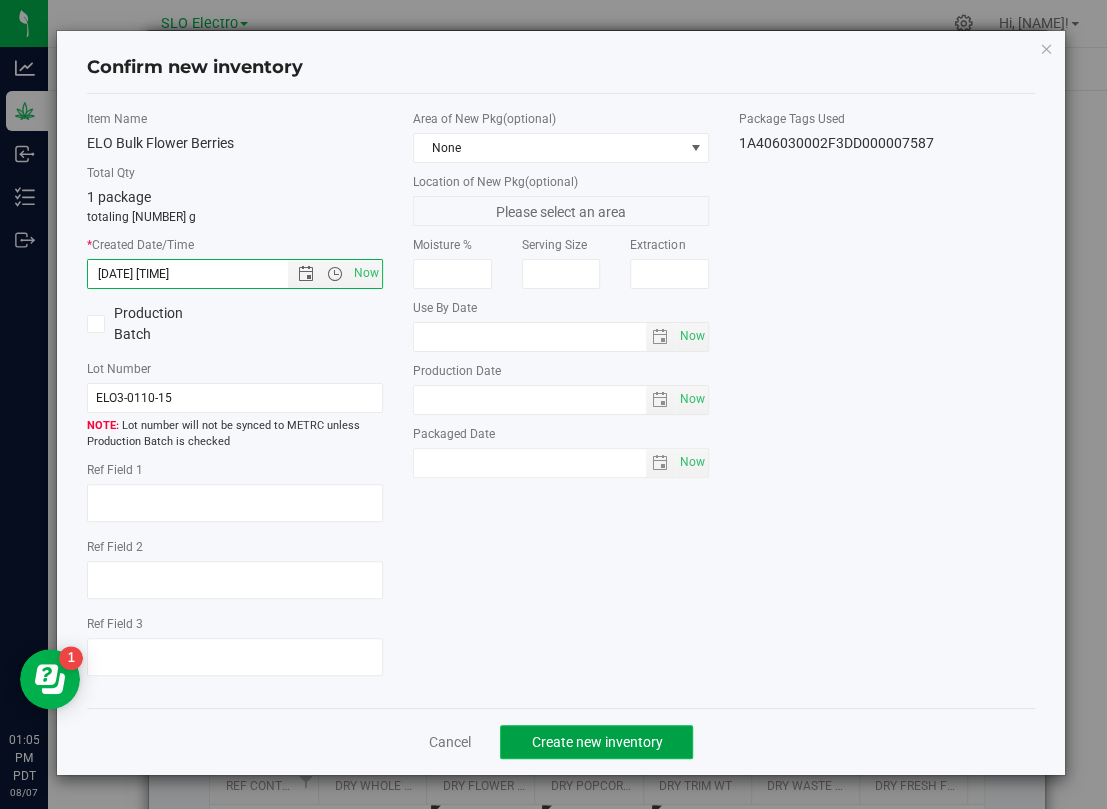 click on "Create new inventory" 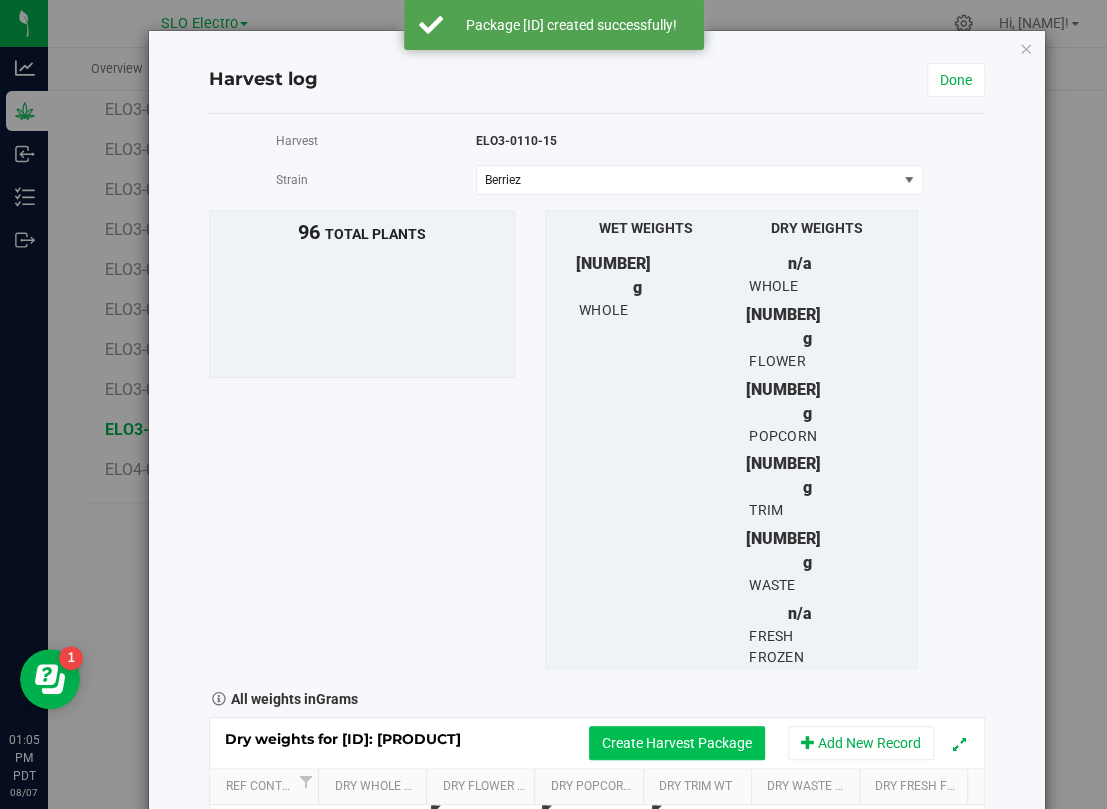 click on "Create Harvest Package" at bounding box center (677, 743) 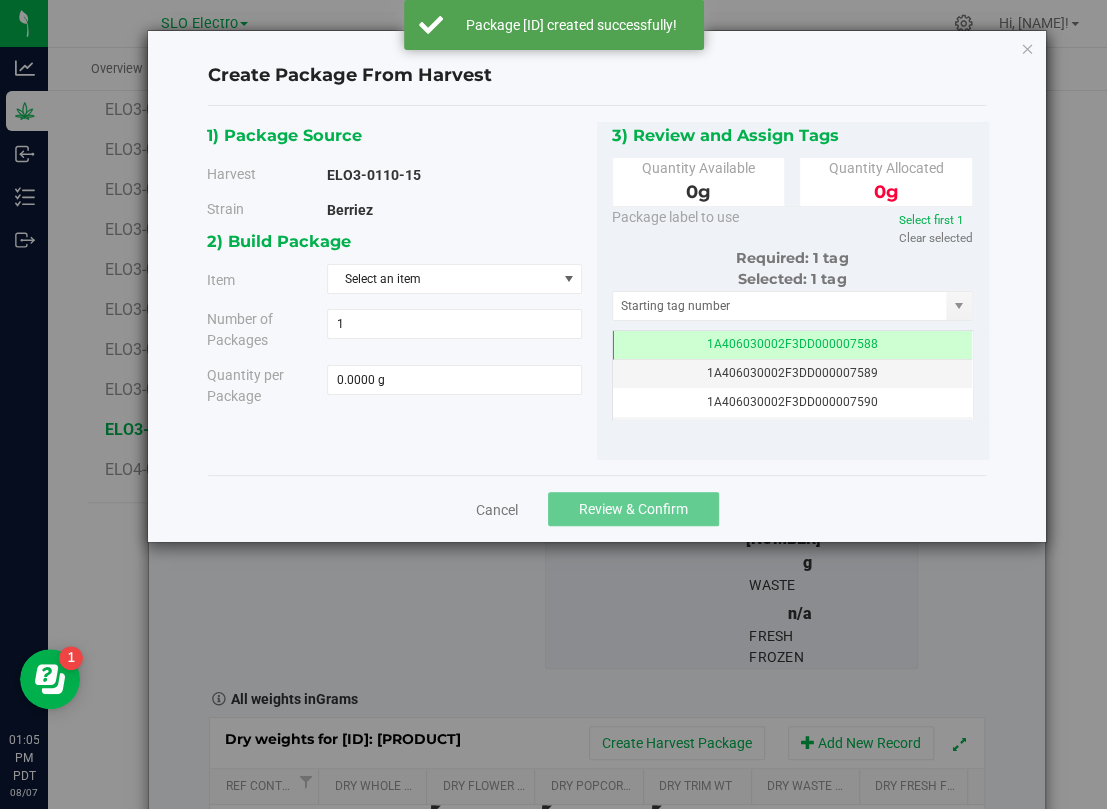 click on "2) Build Package
Item
Select an item [PRODUCT] [PRODUCT] [PRODUCT]
Number of Packages
[NUMBER] [NUMBER]
[NUMBER]" at bounding box center [402, 324] 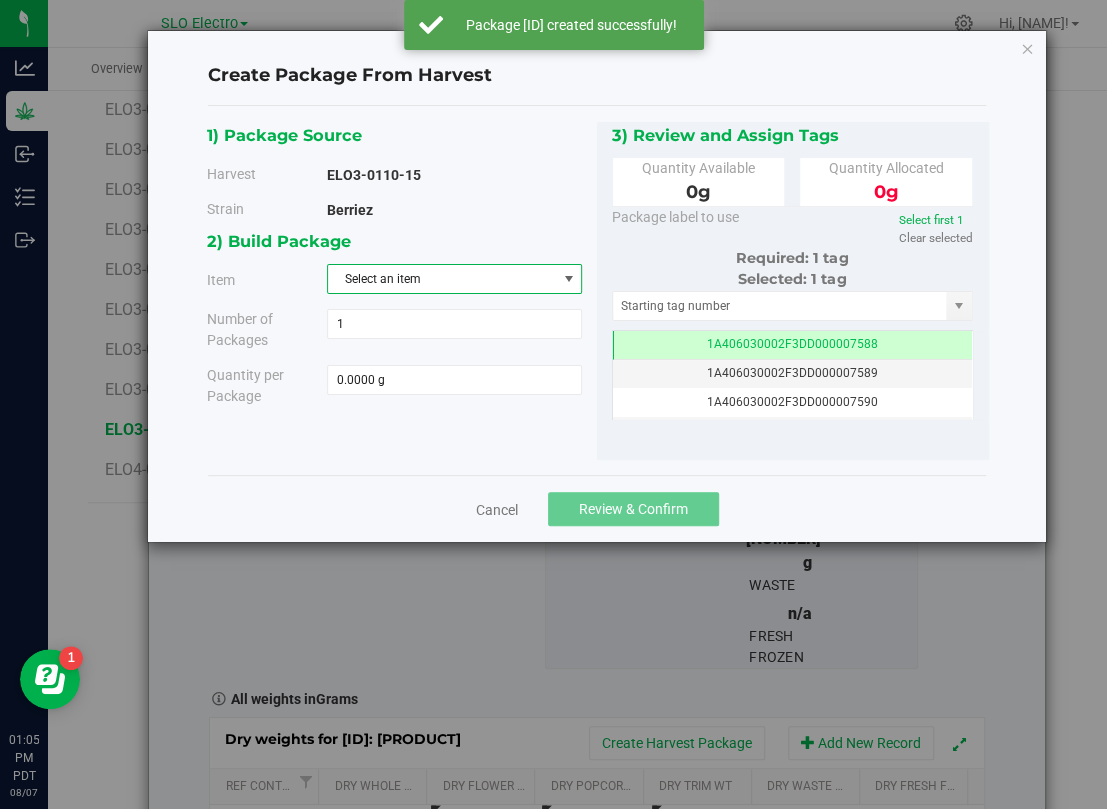click on "Select an item" at bounding box center [442, 279] 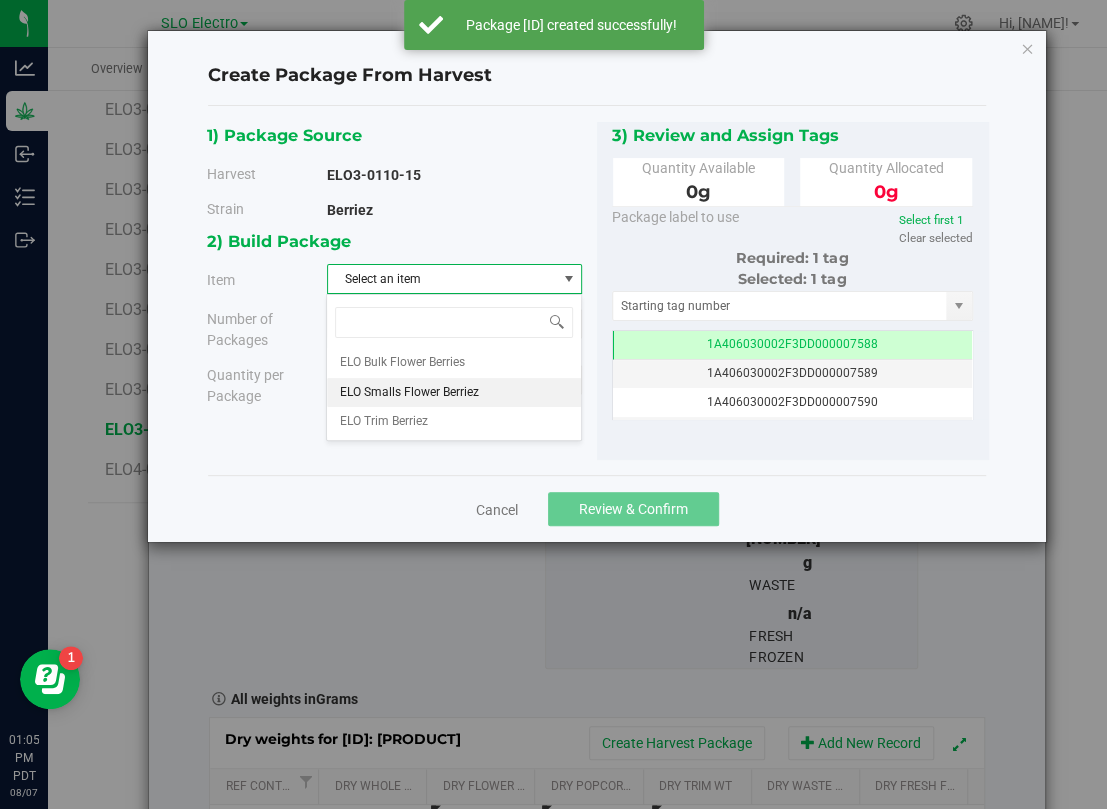 click on "ELO Smalls Flower Berriez" at bounding box center [408, 393] 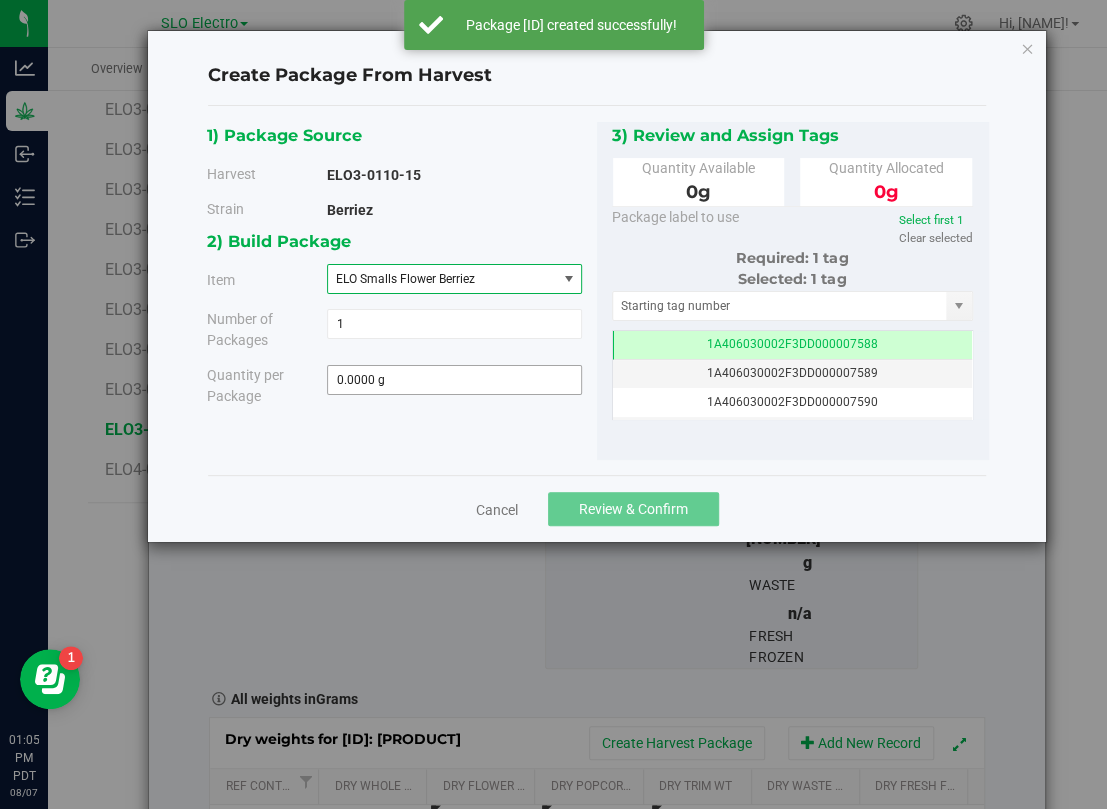 type 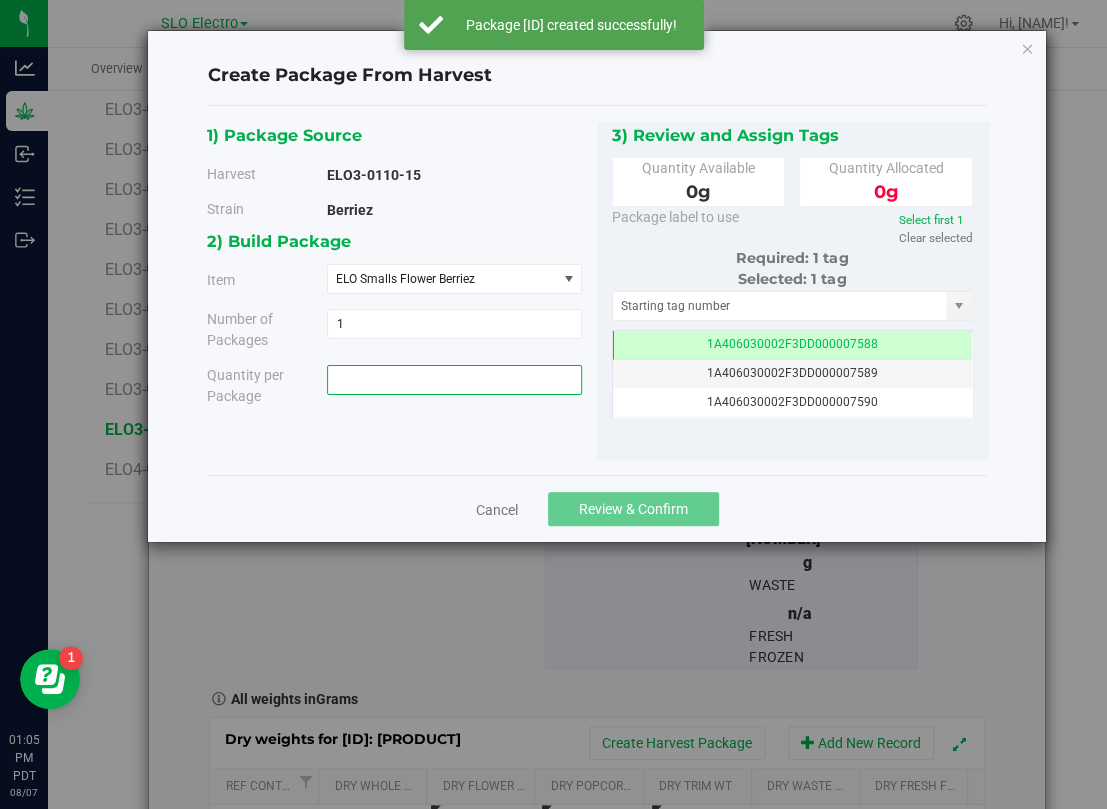 click at bounding box center [454, 380] 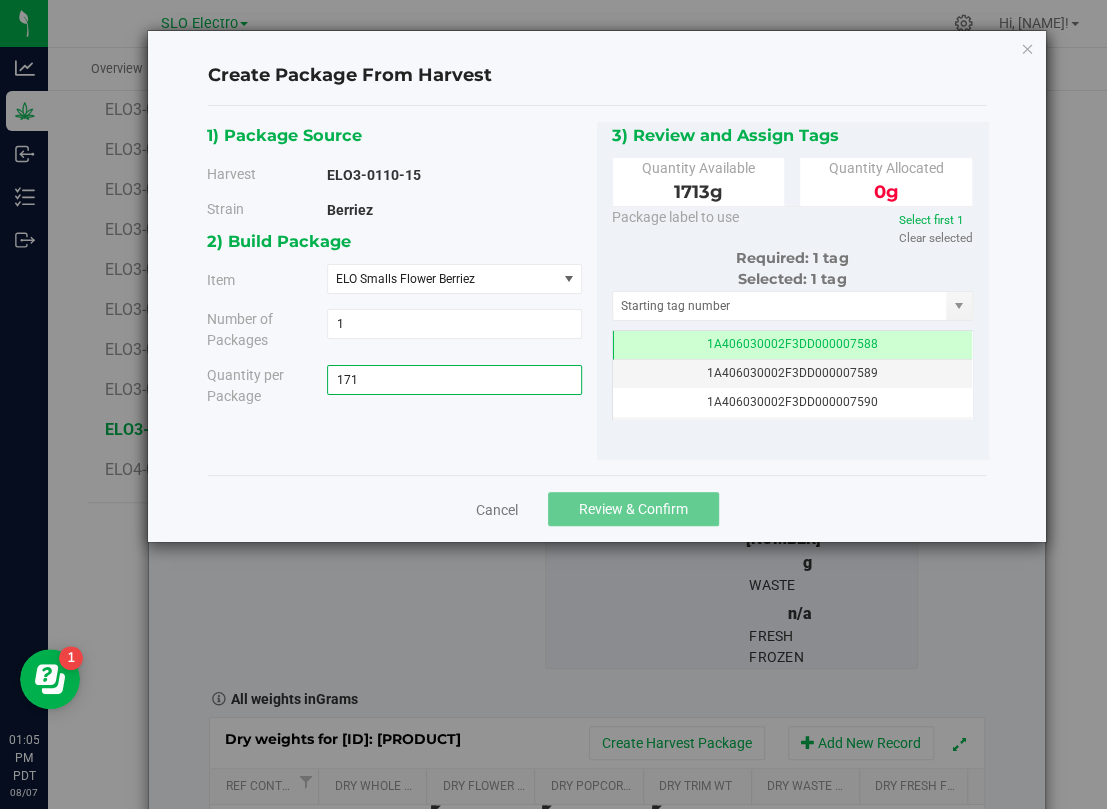 type on "1713" 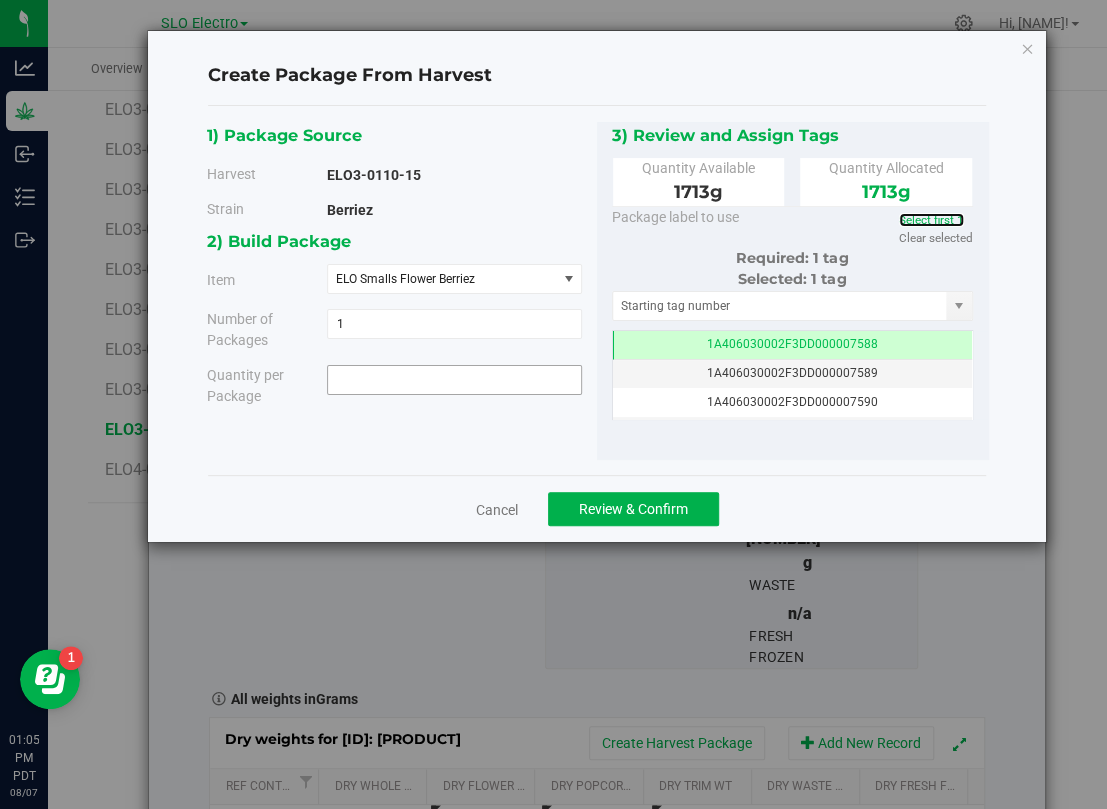 type on "[NUMBER] g" 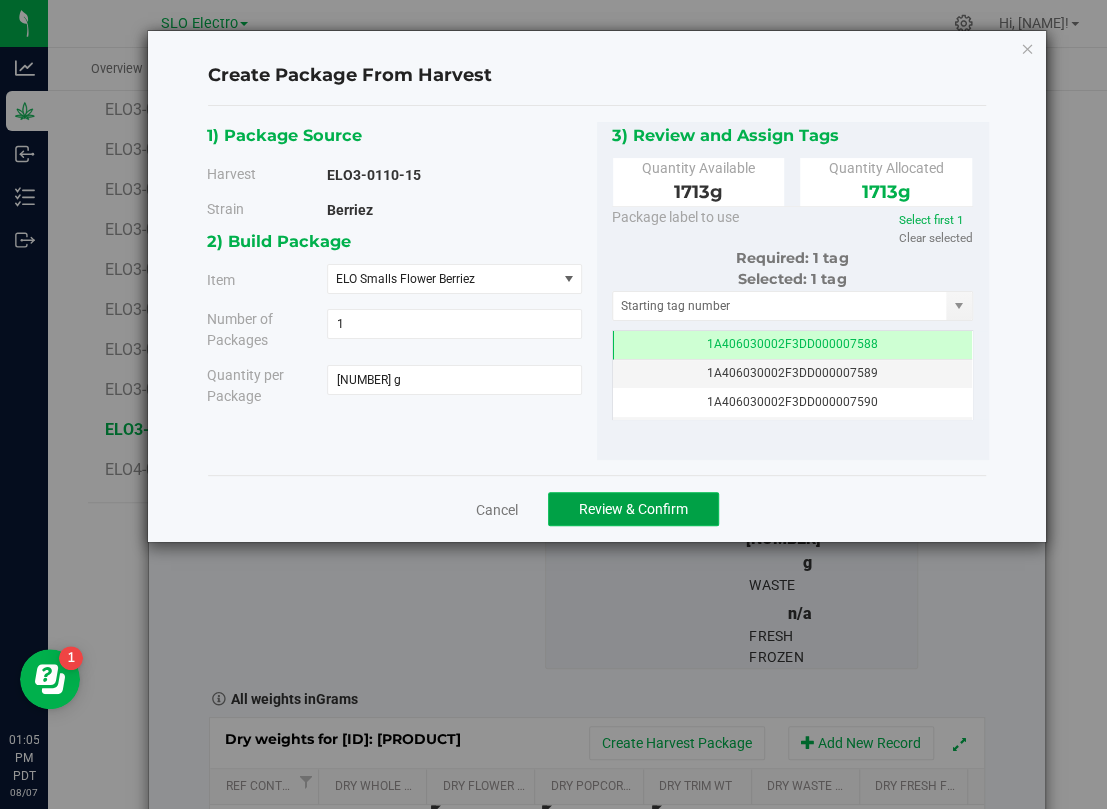click on "Review & Confirm" 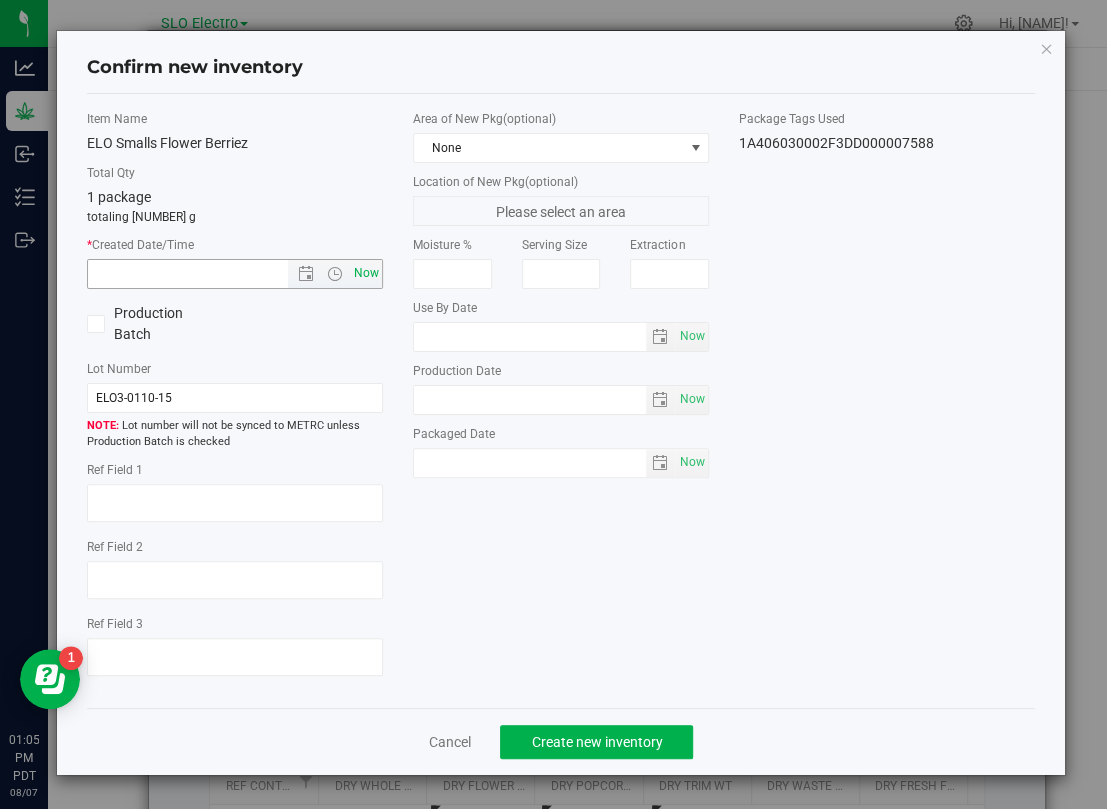 click on "Now" at bounding box center [367, 273] 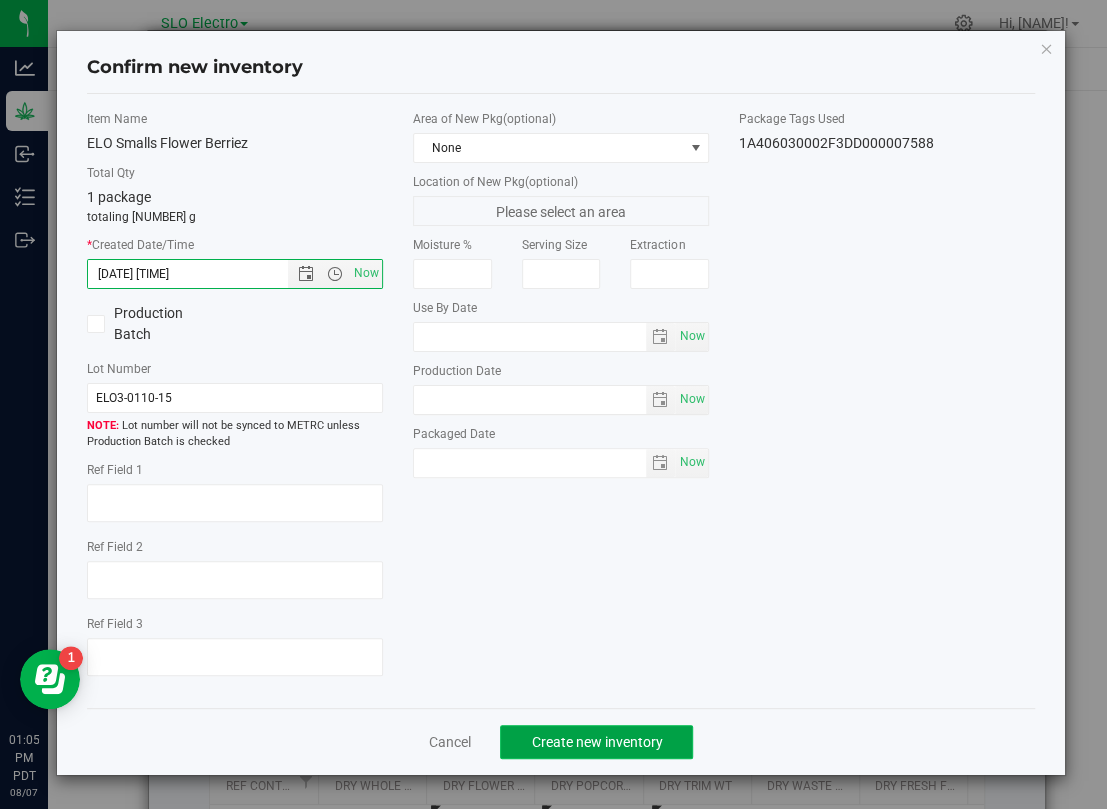 click on "Create new inventory" 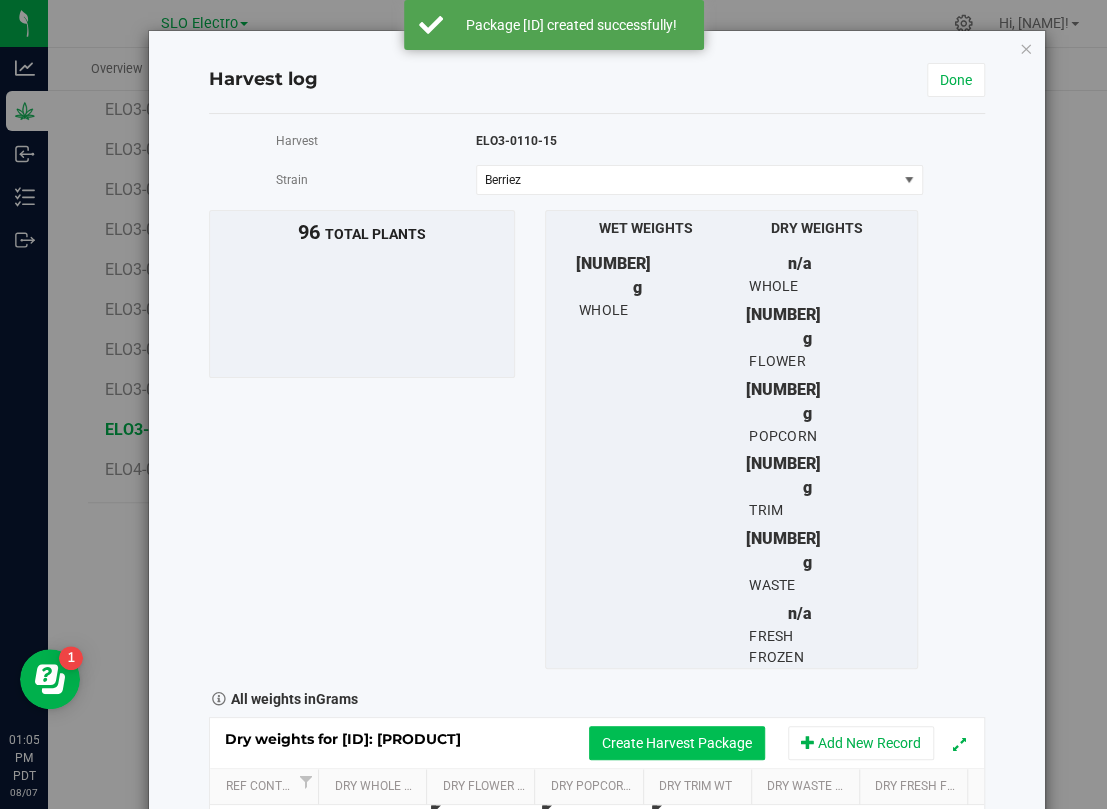 click on "Create Harvest Package" at bounding box center (677, 743) 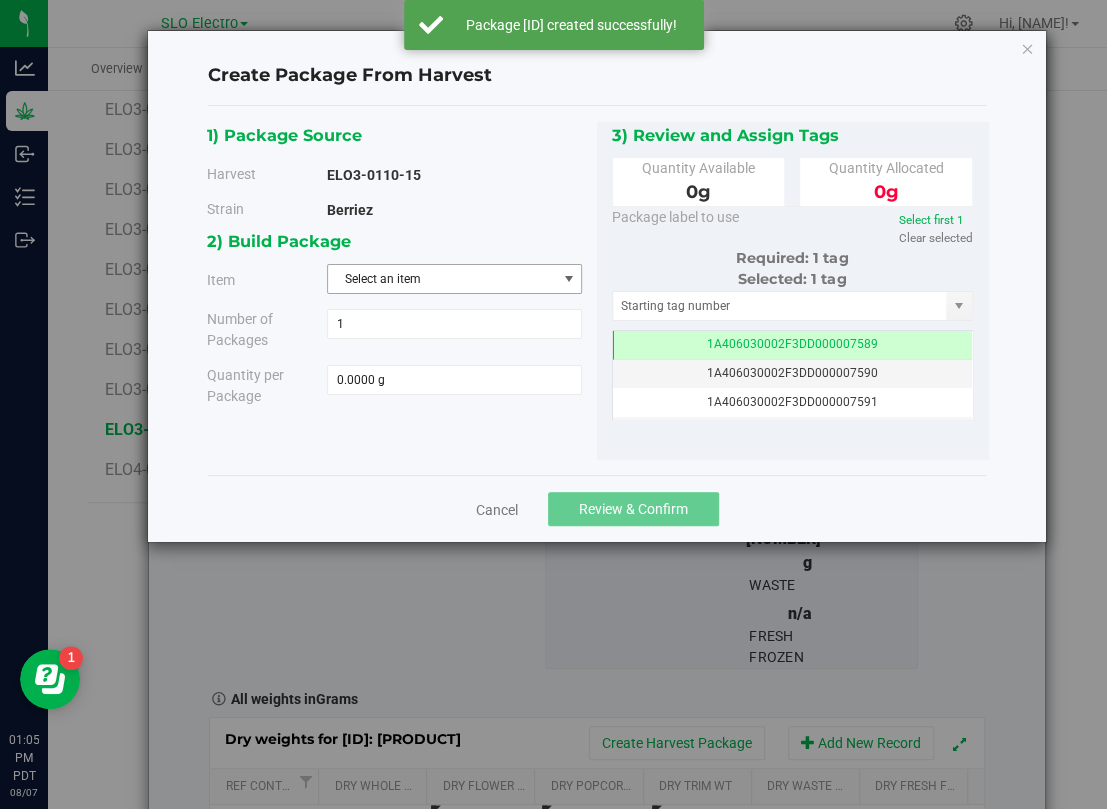 click on "Select an item" at bounding box center (442, 279) 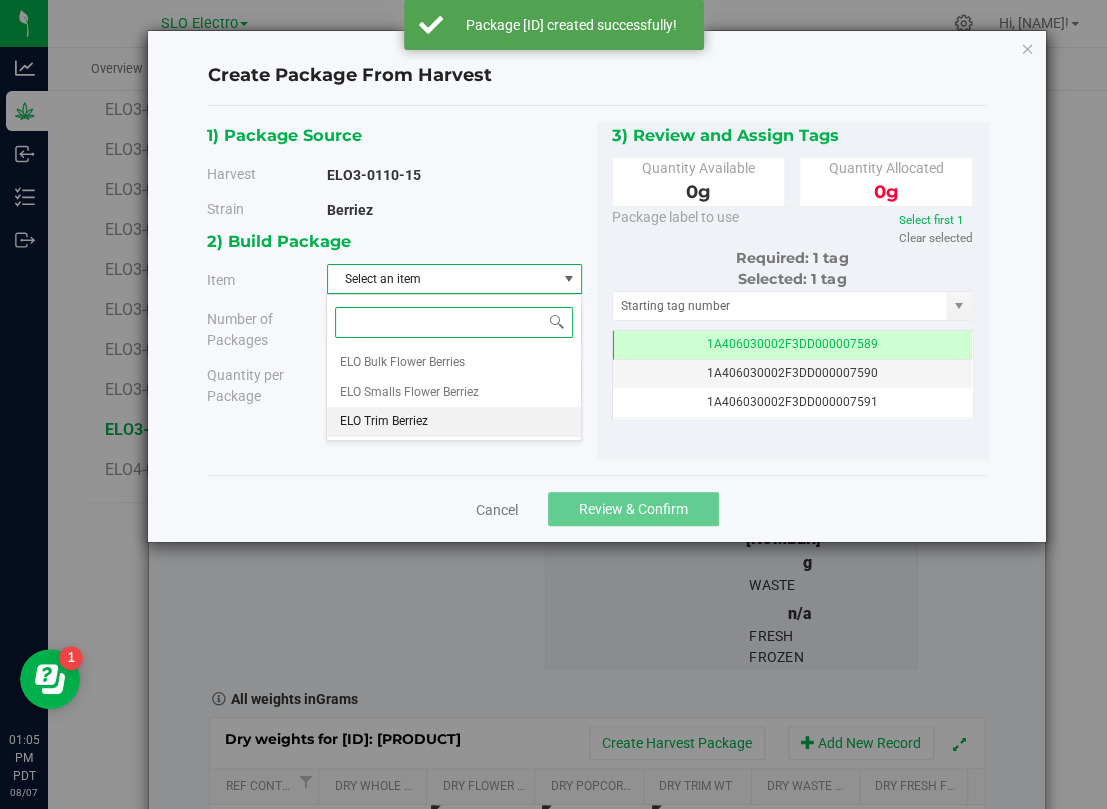 click on "ELO Trim Berriez" at bounding box center (453, 422) 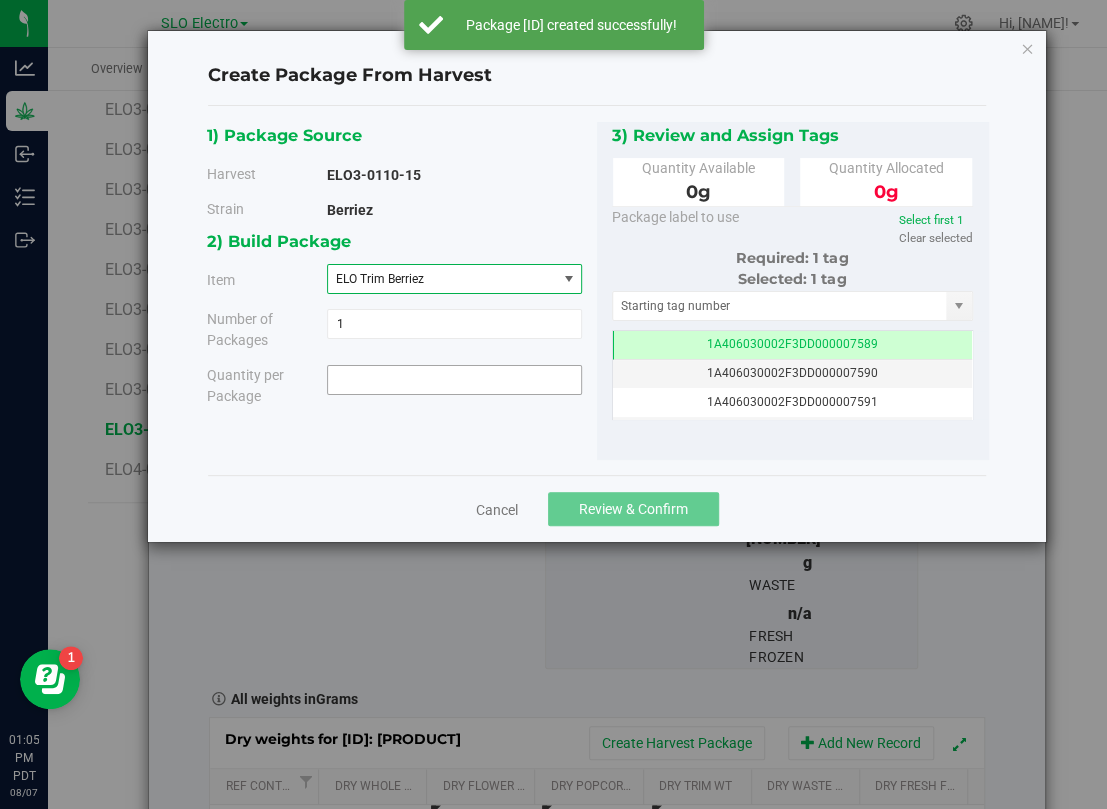 click at bounding box center [454, 380] 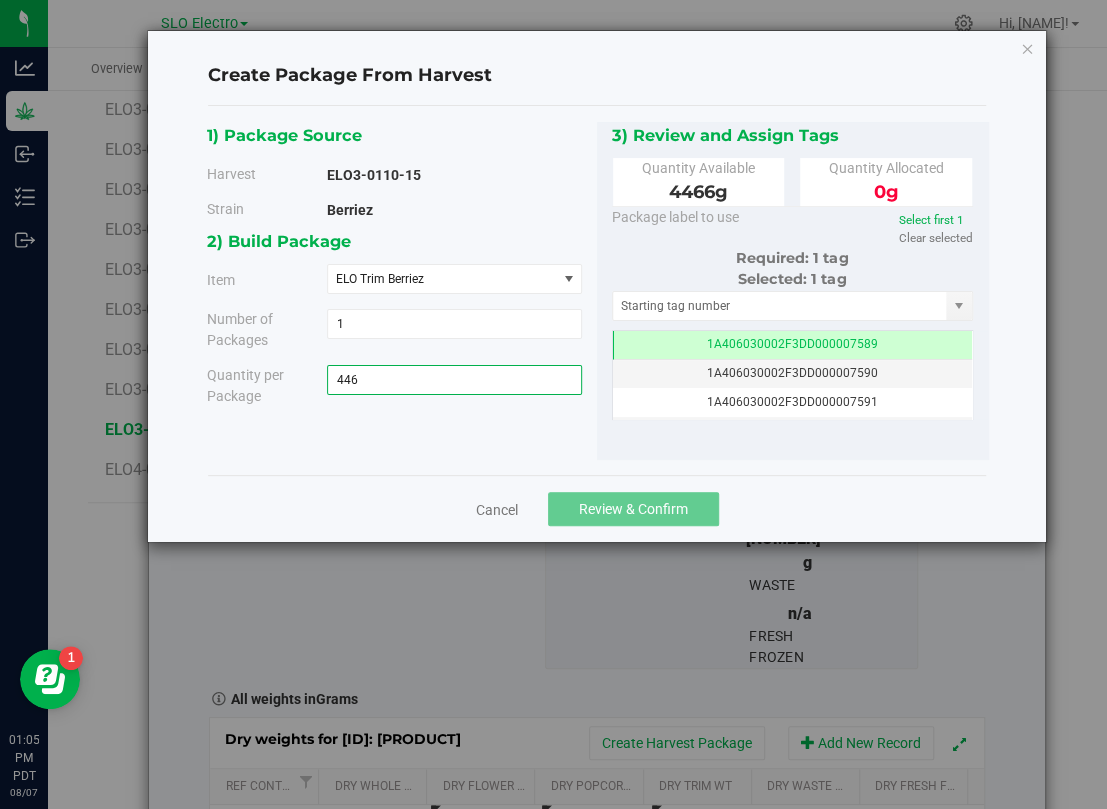 type on "4466" 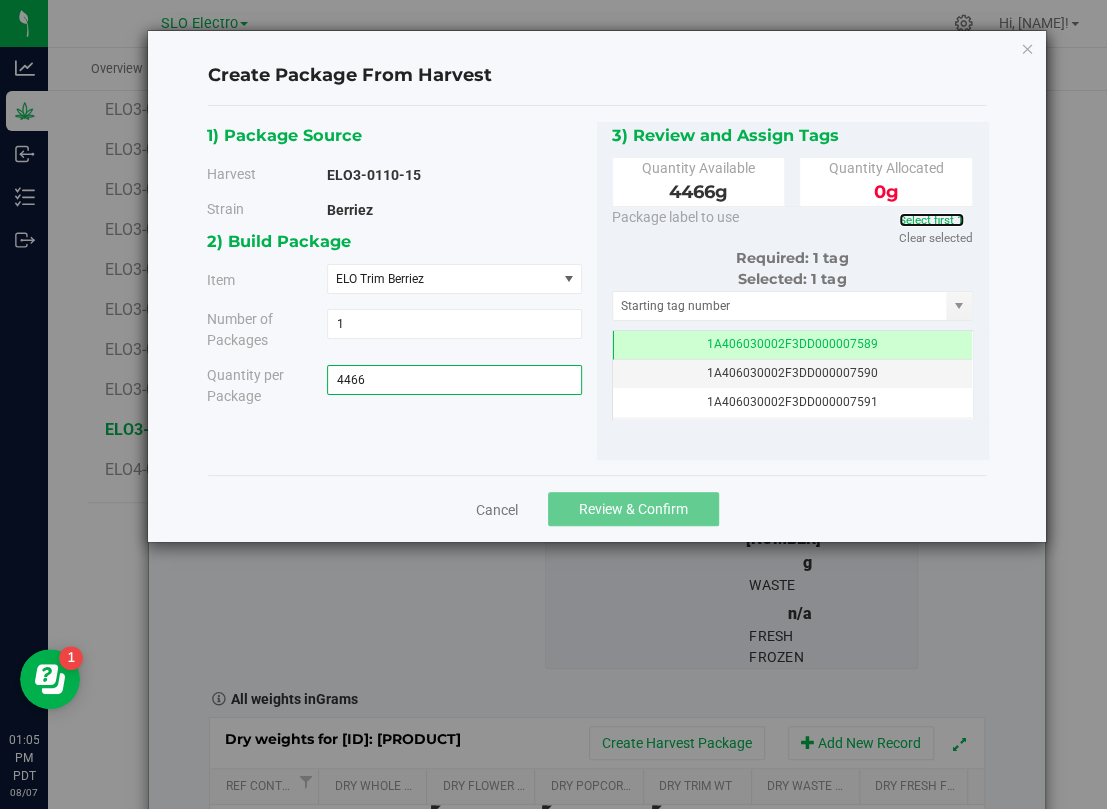 type on "[NUMBER] g" 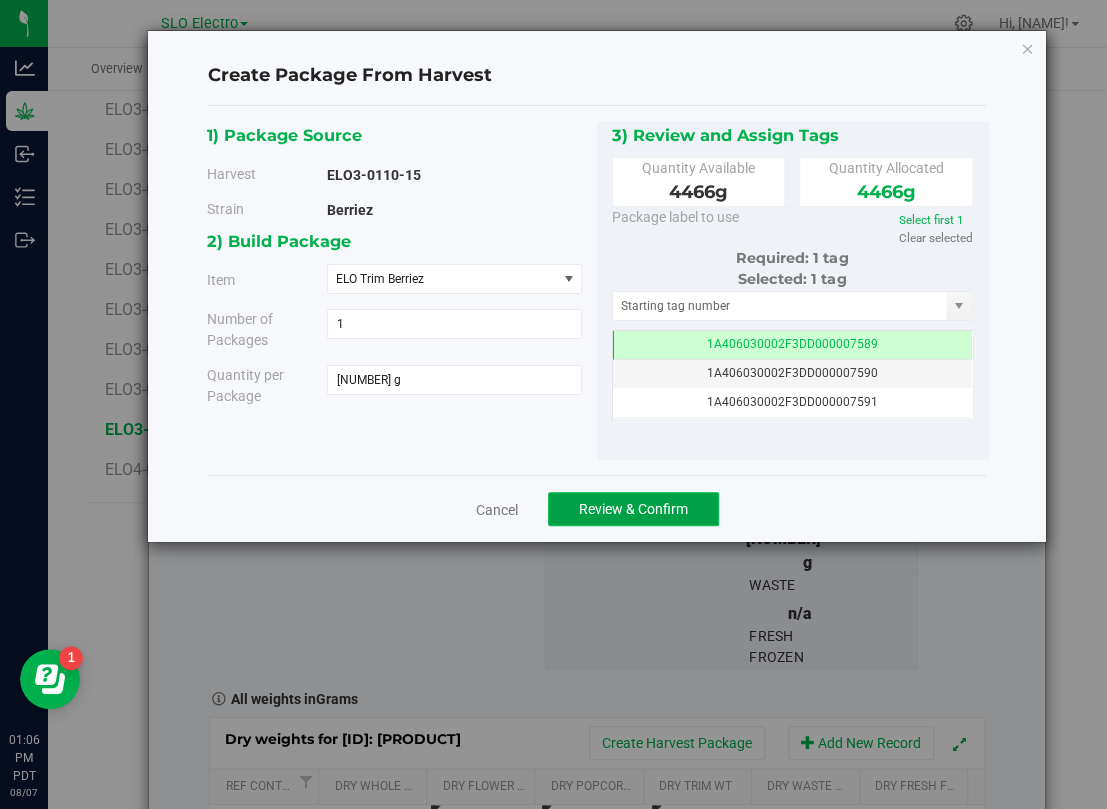 click on "Review & Confirm" 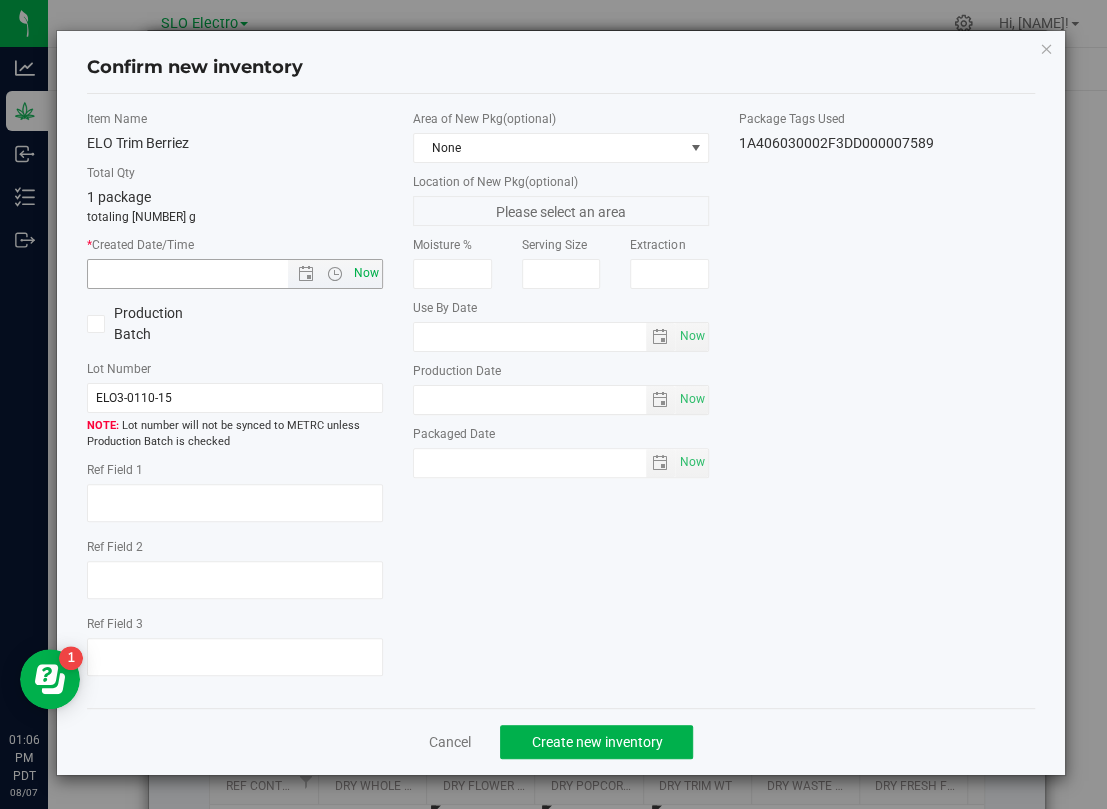 click on "Now" at bounding box center [367, 273] 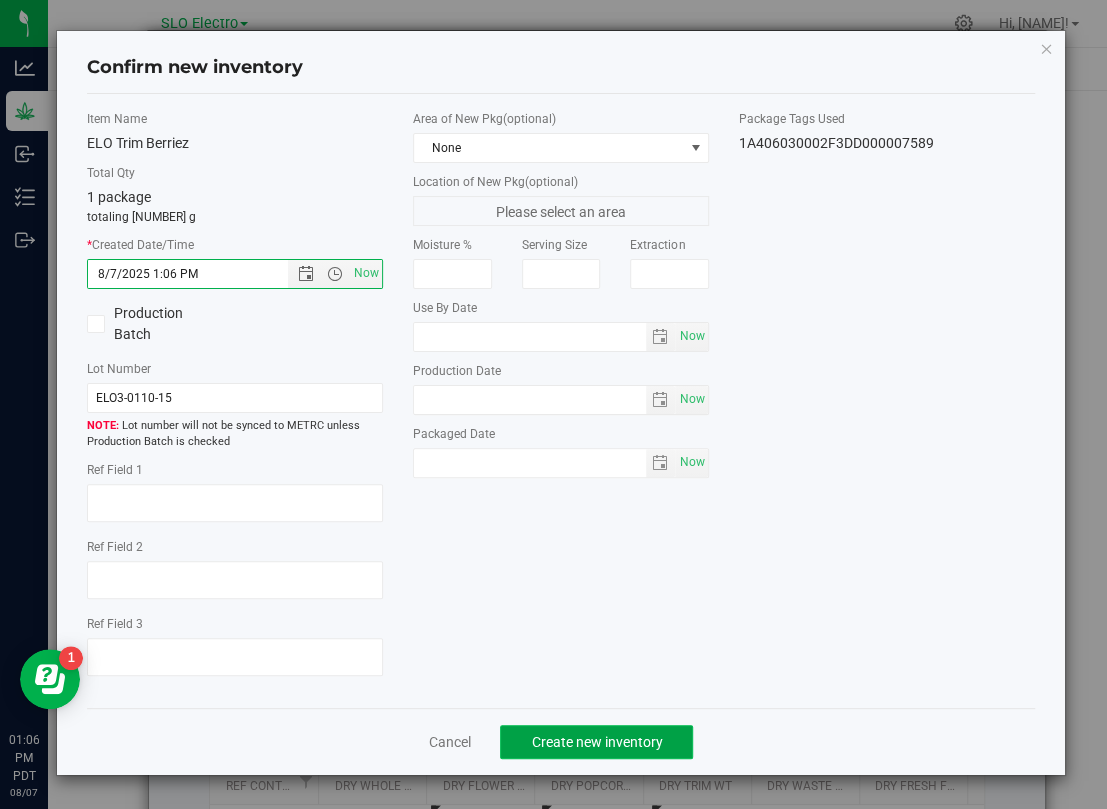 click on "Create new inventory" 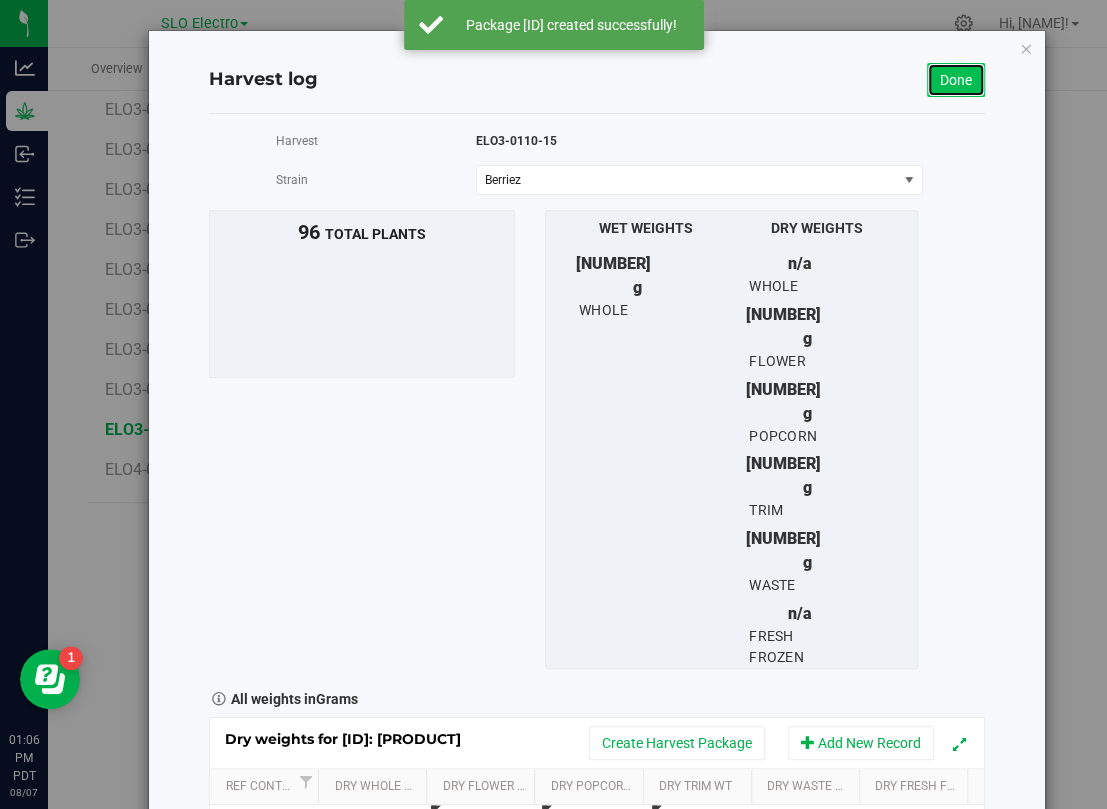 click on "Done" at bounding box center [956, 80] 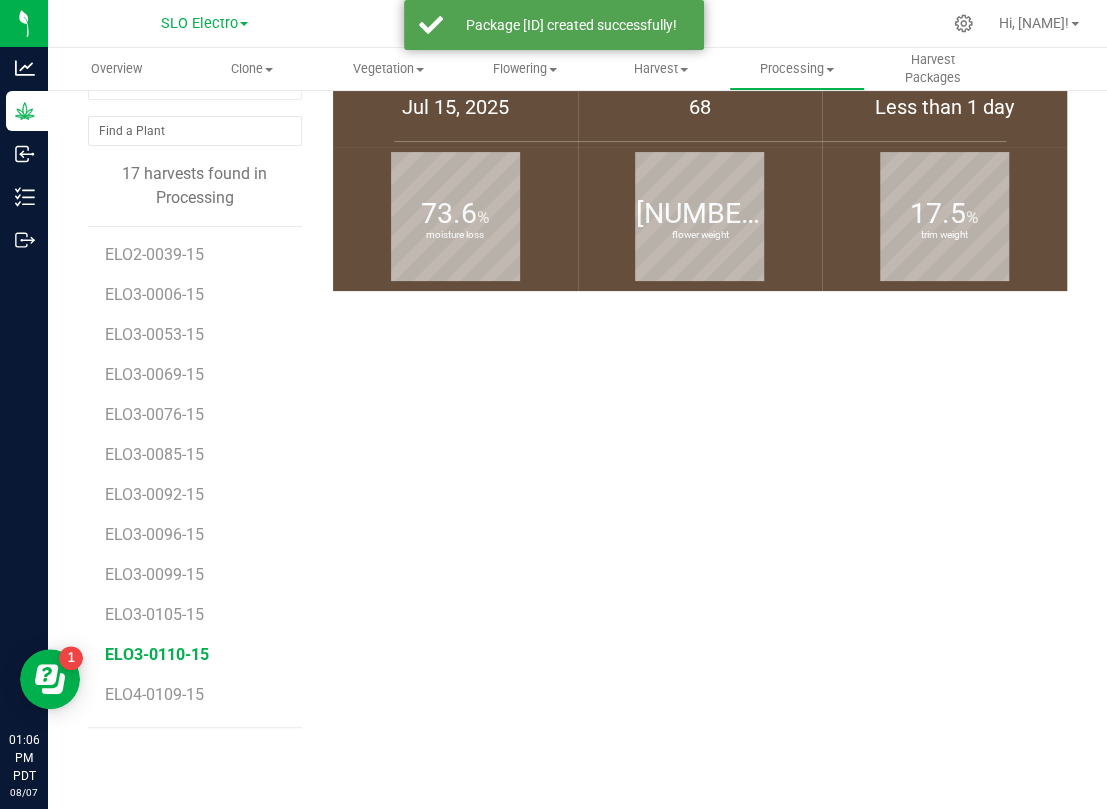 scroll, scrollTop: 0, scrollLeft: 0, axis: both 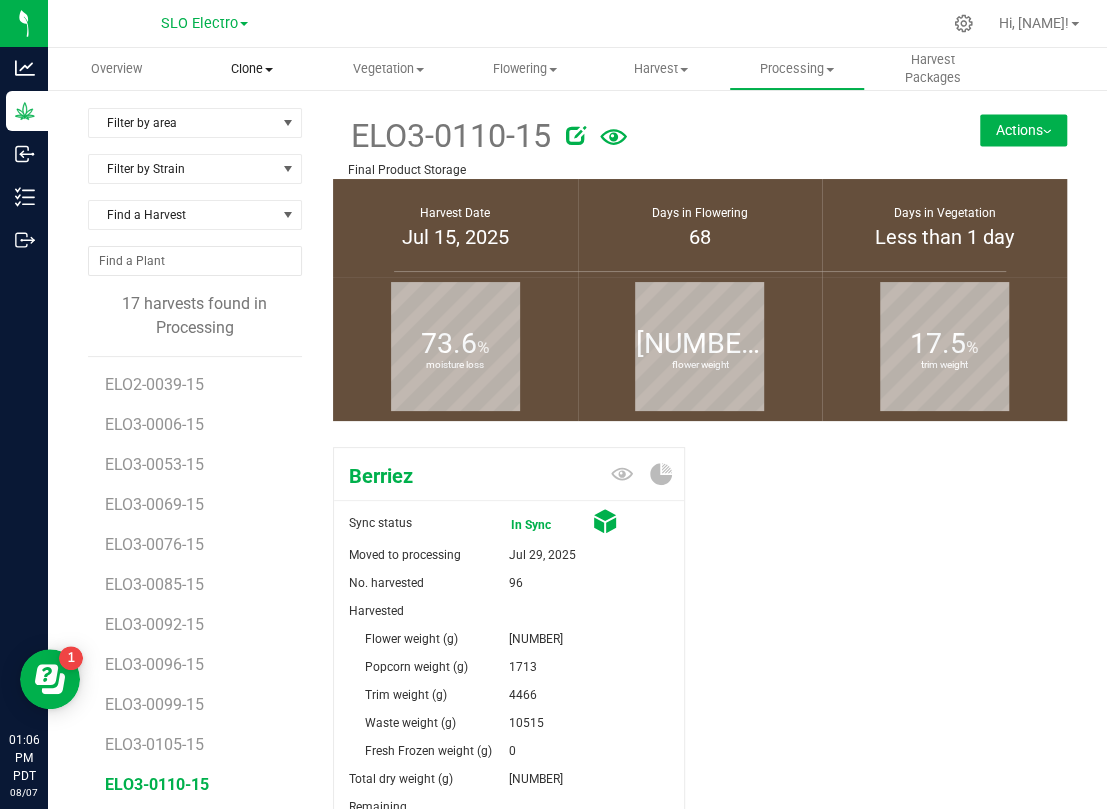 click on "Clone
Create plants
Cloning groups
Cloning plant batches
Apply to plants" at bounding box center [252, 69] 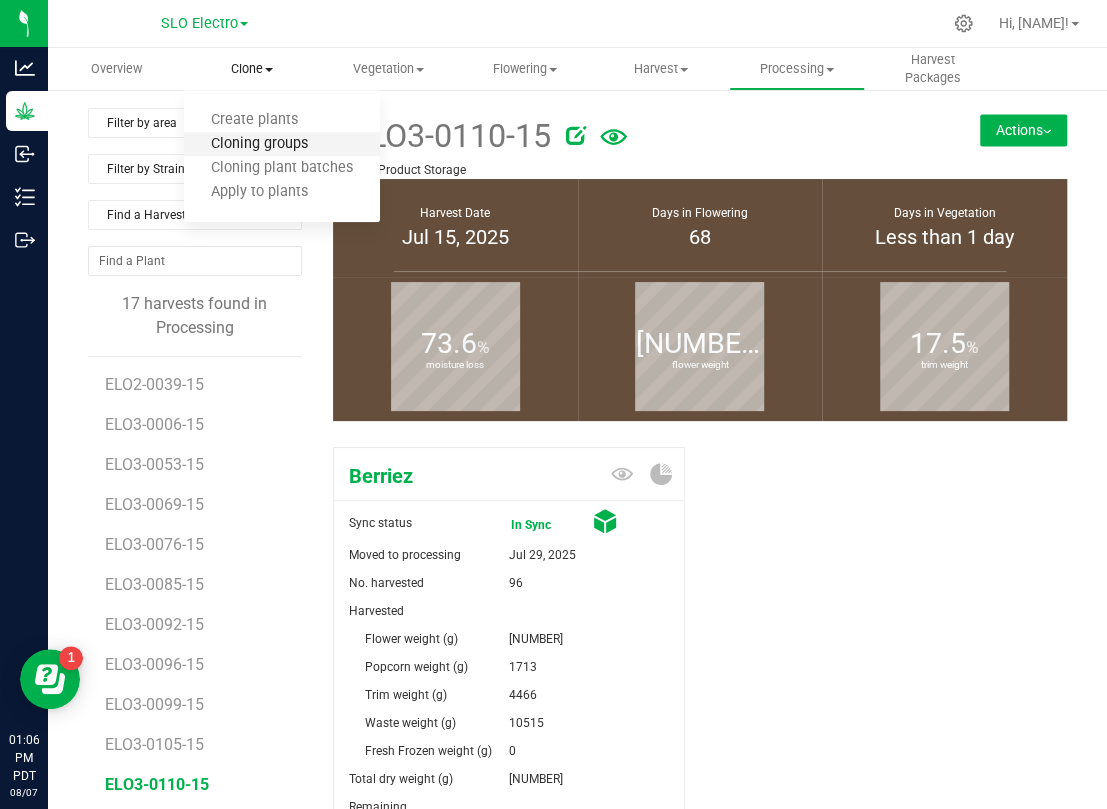 click on "Cloning groups" at bounding box center (259, 144) 